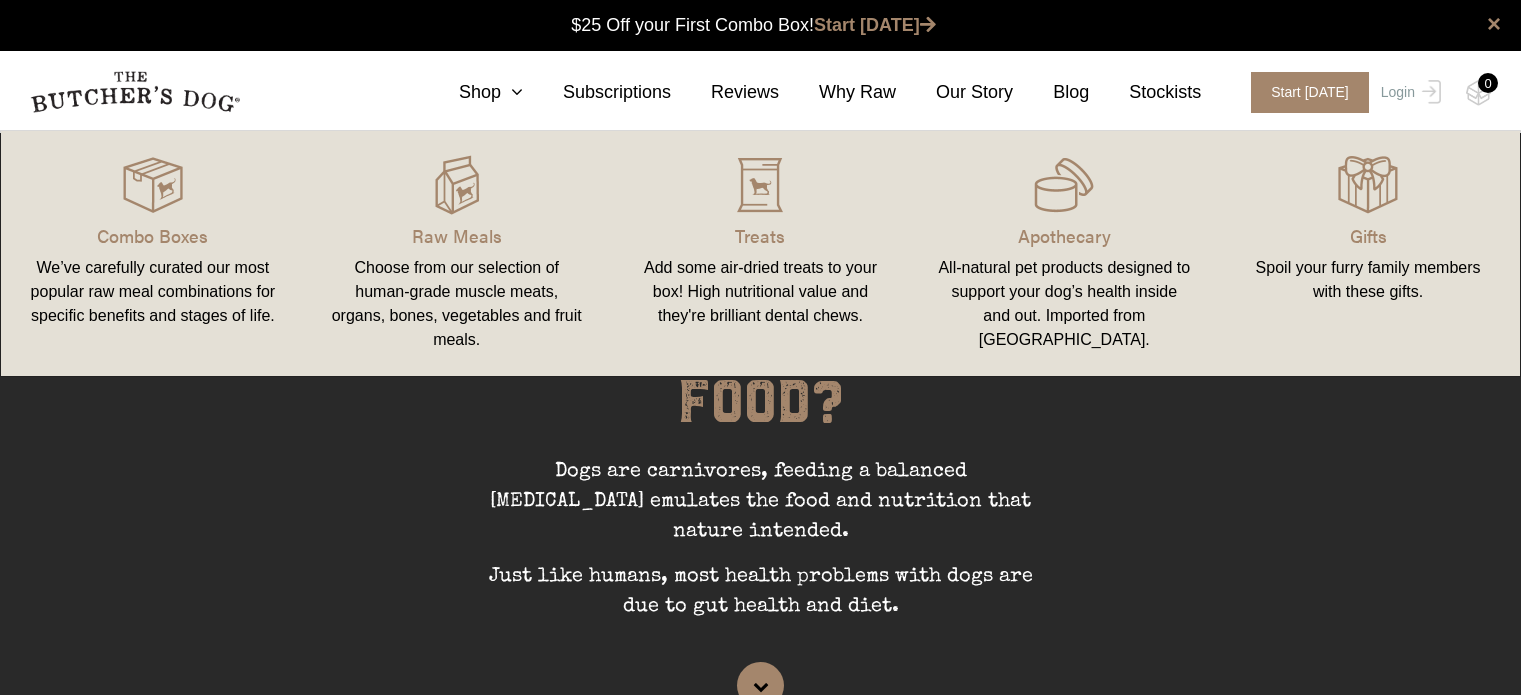 scroll, scrollTop: 0, scrollLeft: 0, axis: both 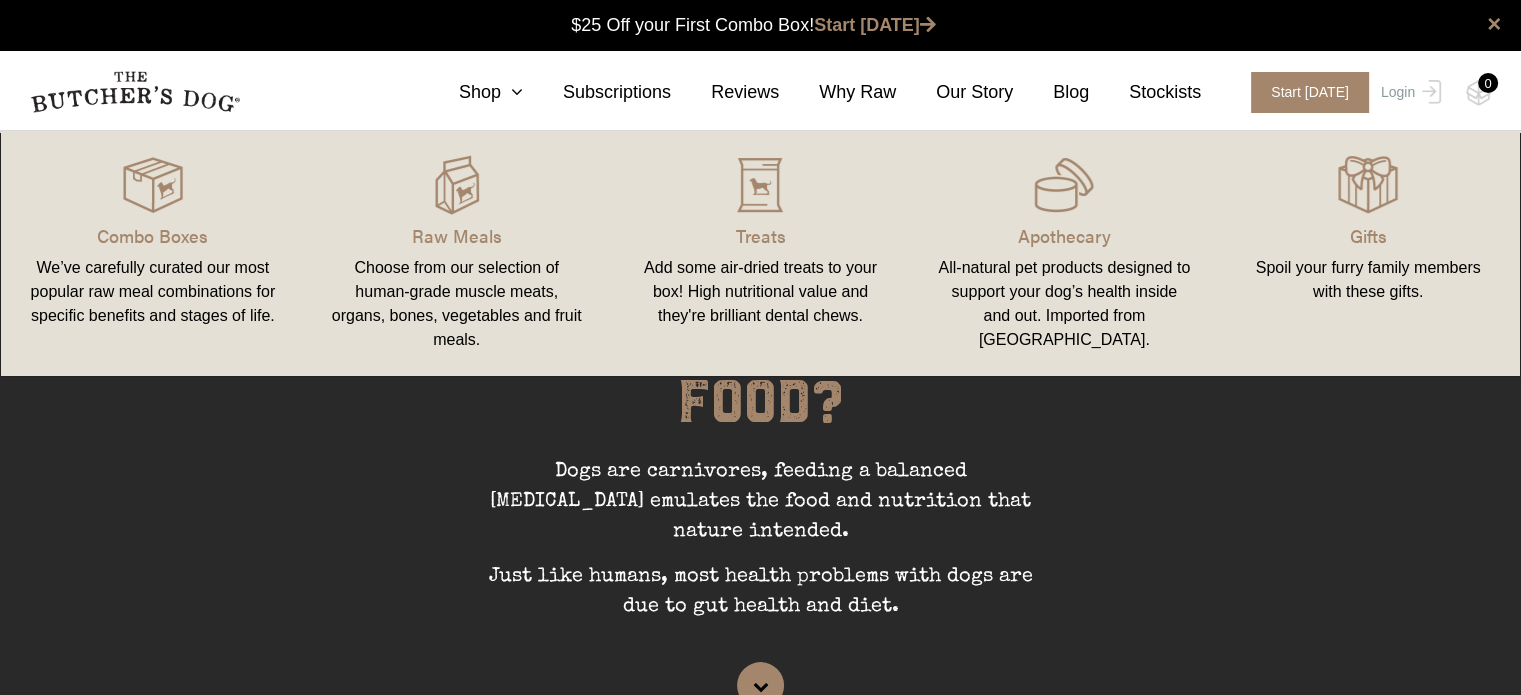 click on "Apothecary
All-natural pet products designed to support your dog’s
health inside and out. Imported from [GEOGRAPHIC_DATA]." at bounding box center (1064, 253) 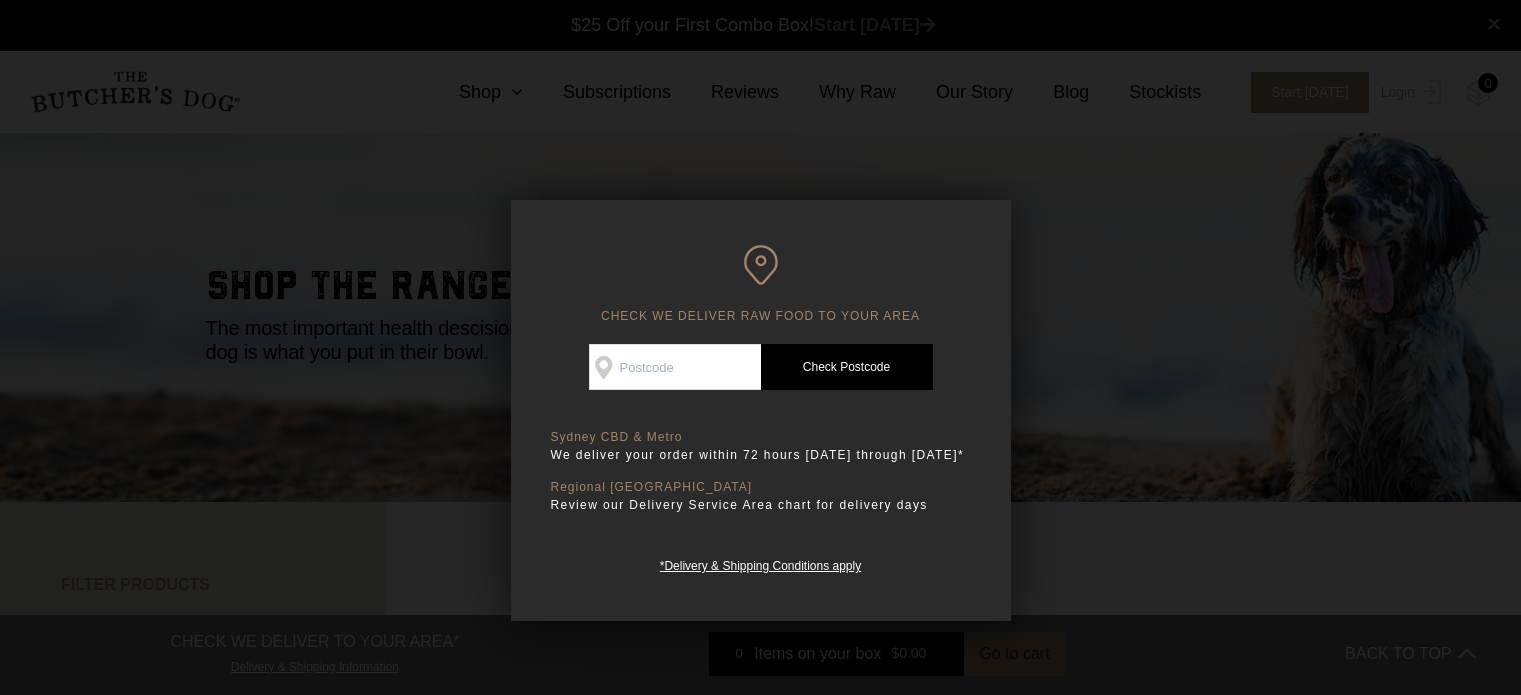 scroll, scrollTop: 0, scrollLeft: 0, axis: both 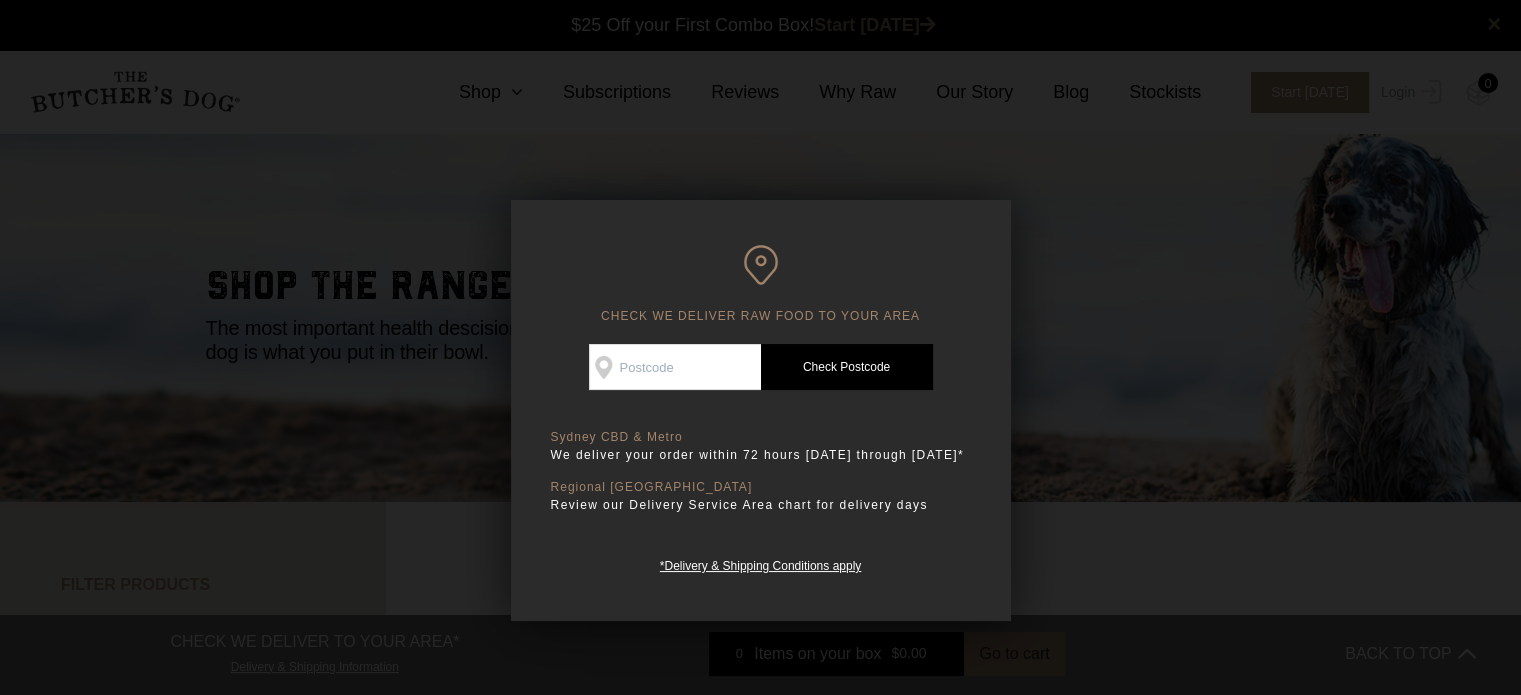 click on "Check Availability At" at bounding box center [675, 367] 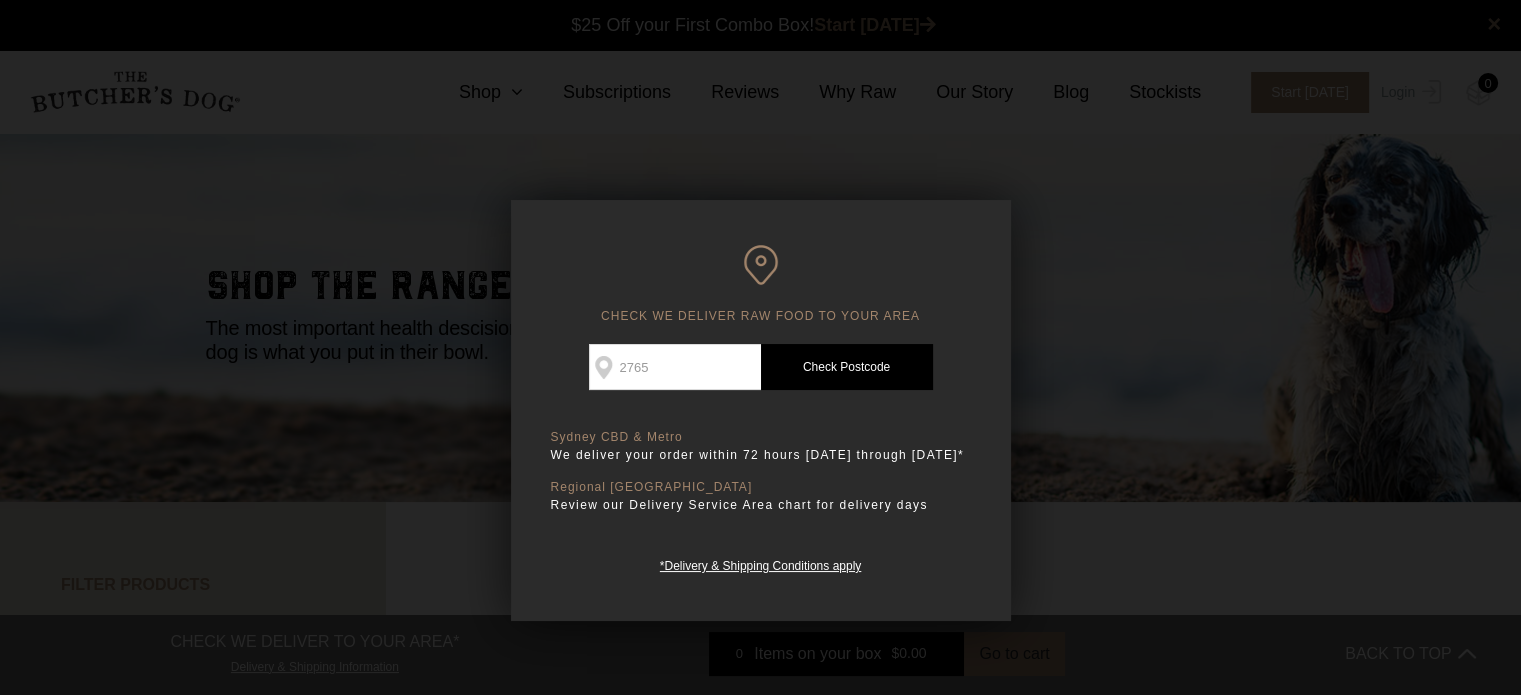 type on "2765" 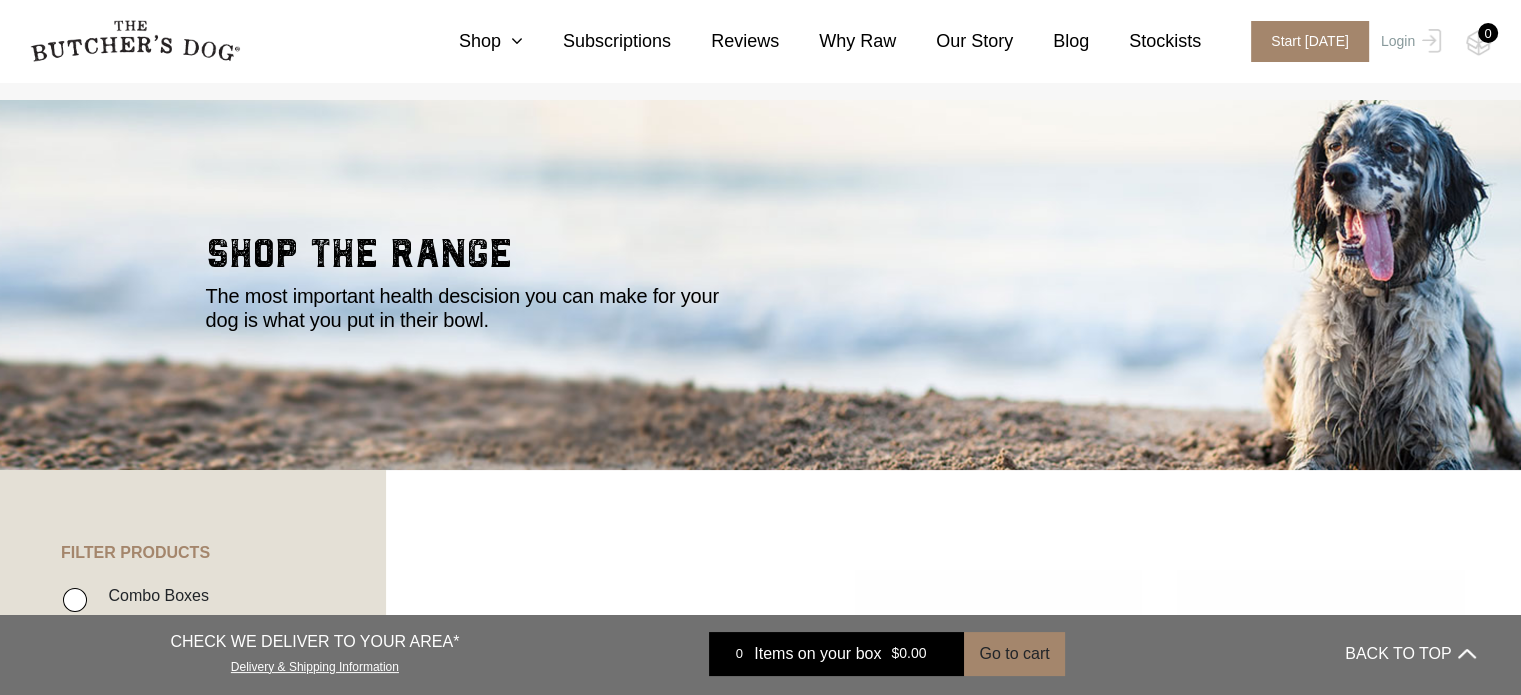 scroll, scrollTop: 0, scrollLeft: 0, axis: both 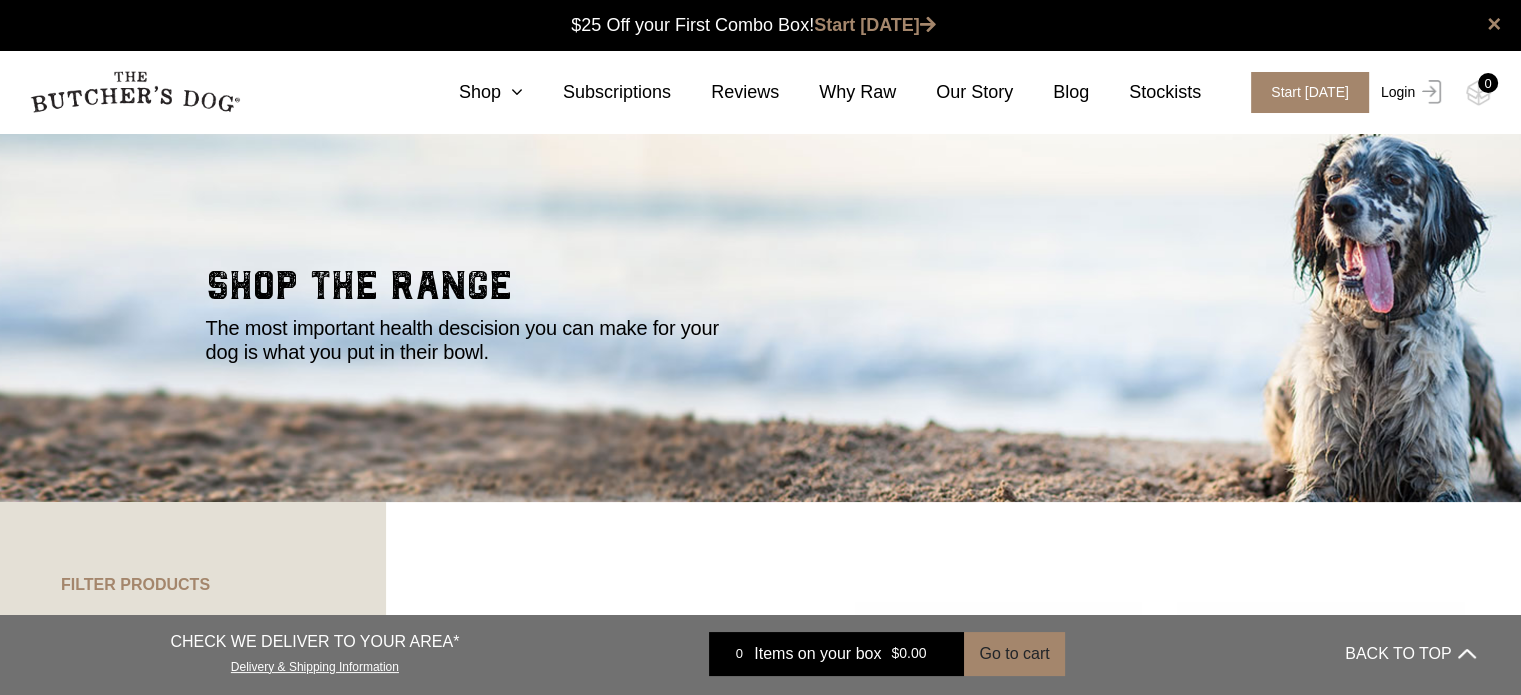 click on "Login" at bounding box center (1408, 92) 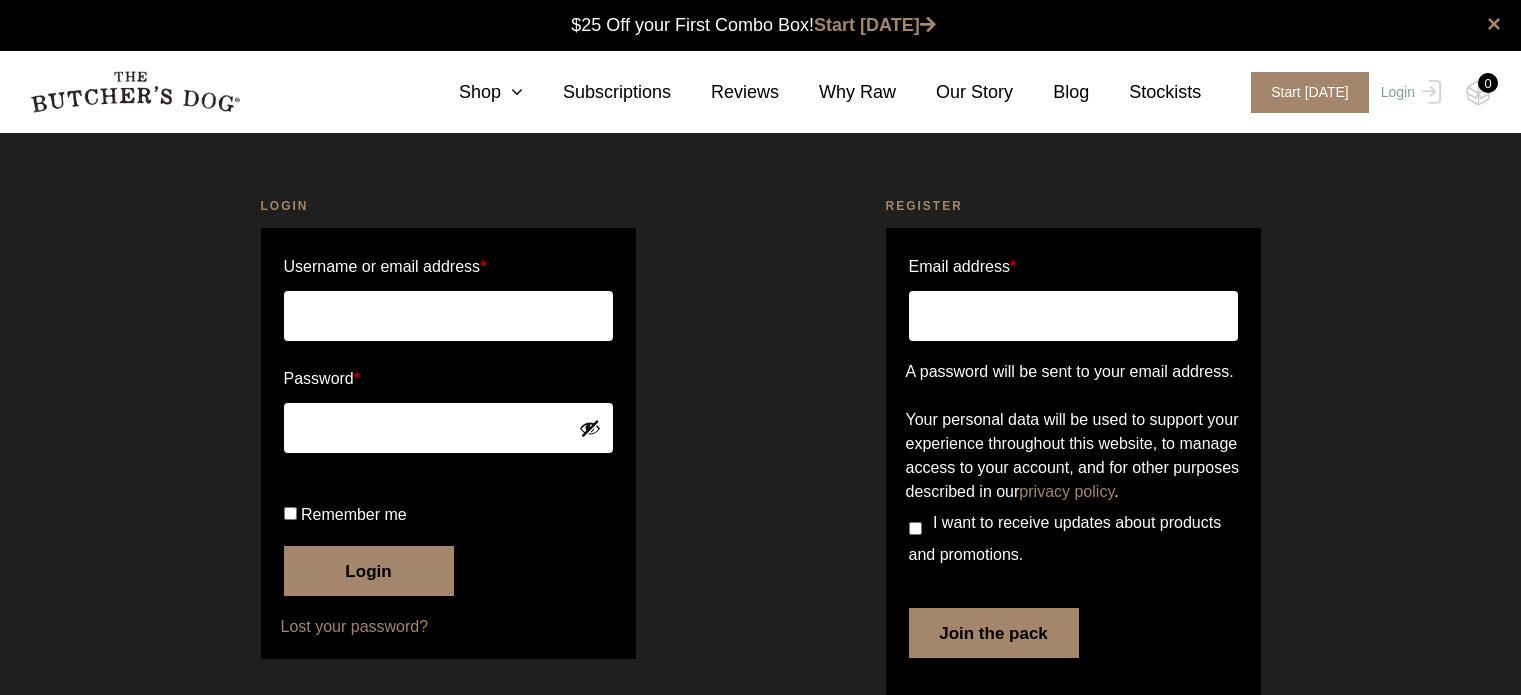 scroll, scrollTop: 0, scrollLeft: 0, axis: both 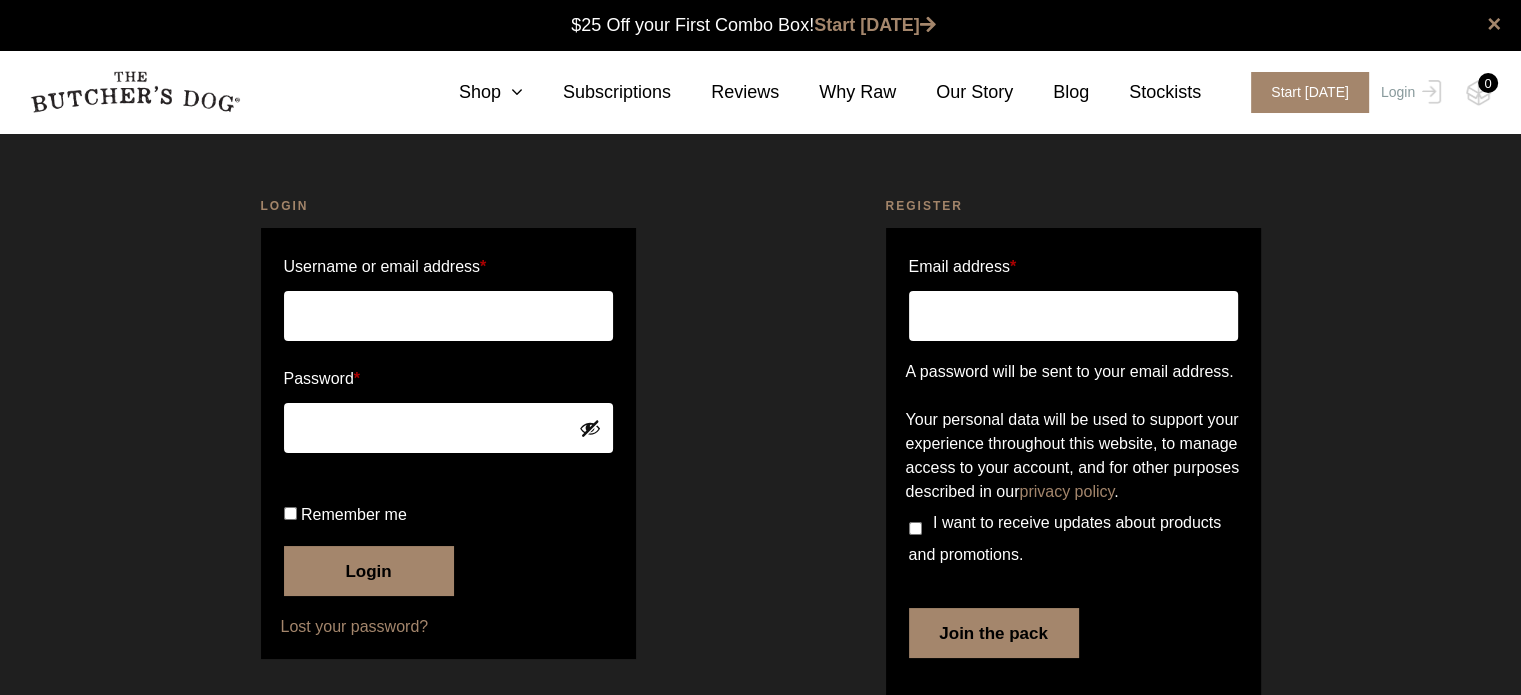 type on "[EMAIL_ADDRESS][DOMAIN_NAME]" 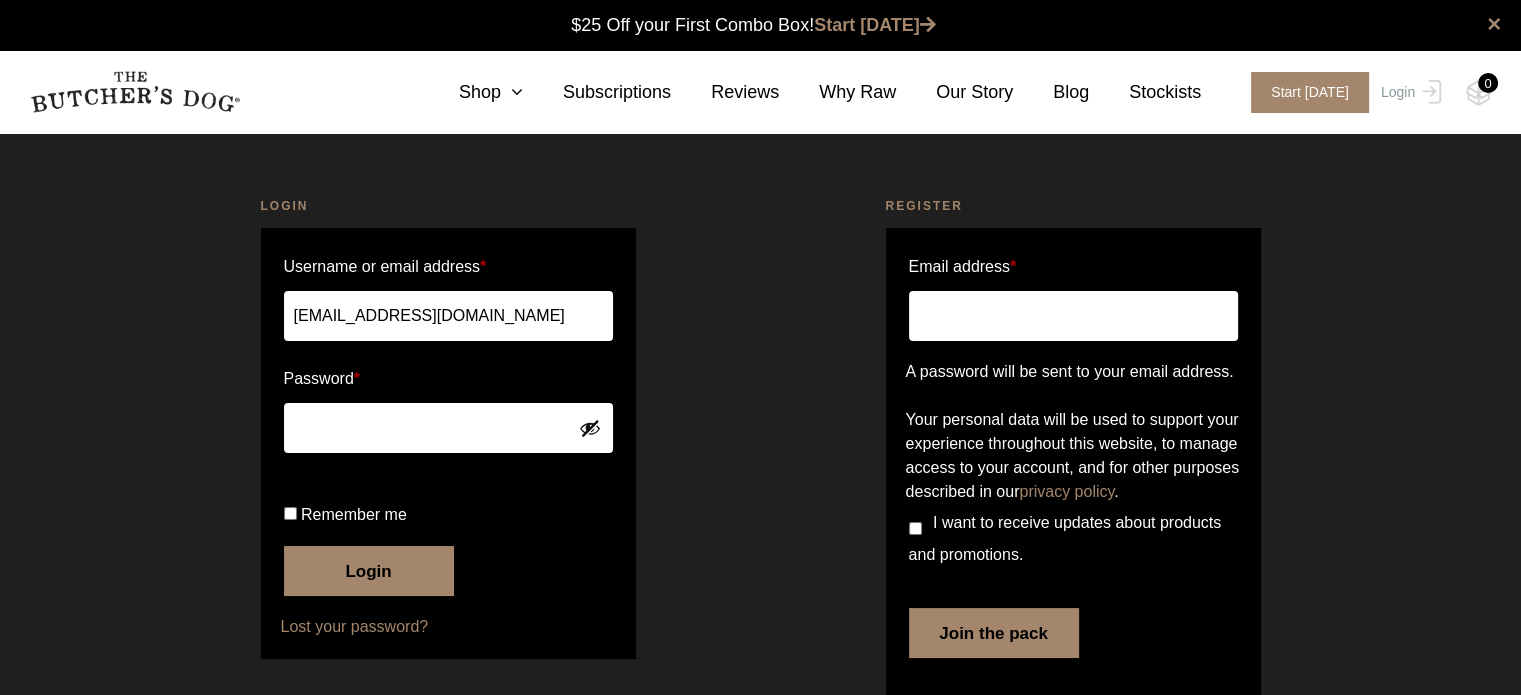 click on "Login" at bounding box center (369, 571) 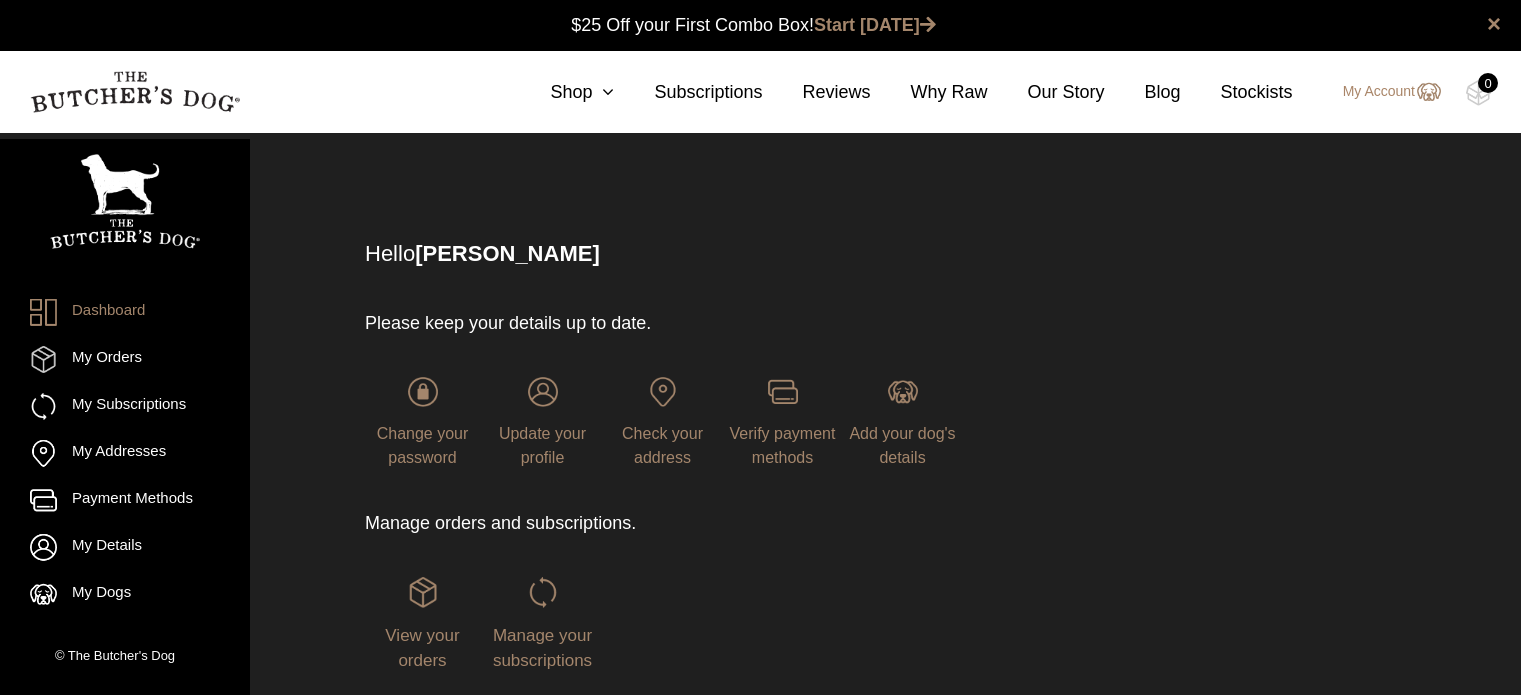 scroll, scrollTop: 0, scrollLeft: 0, axis: both 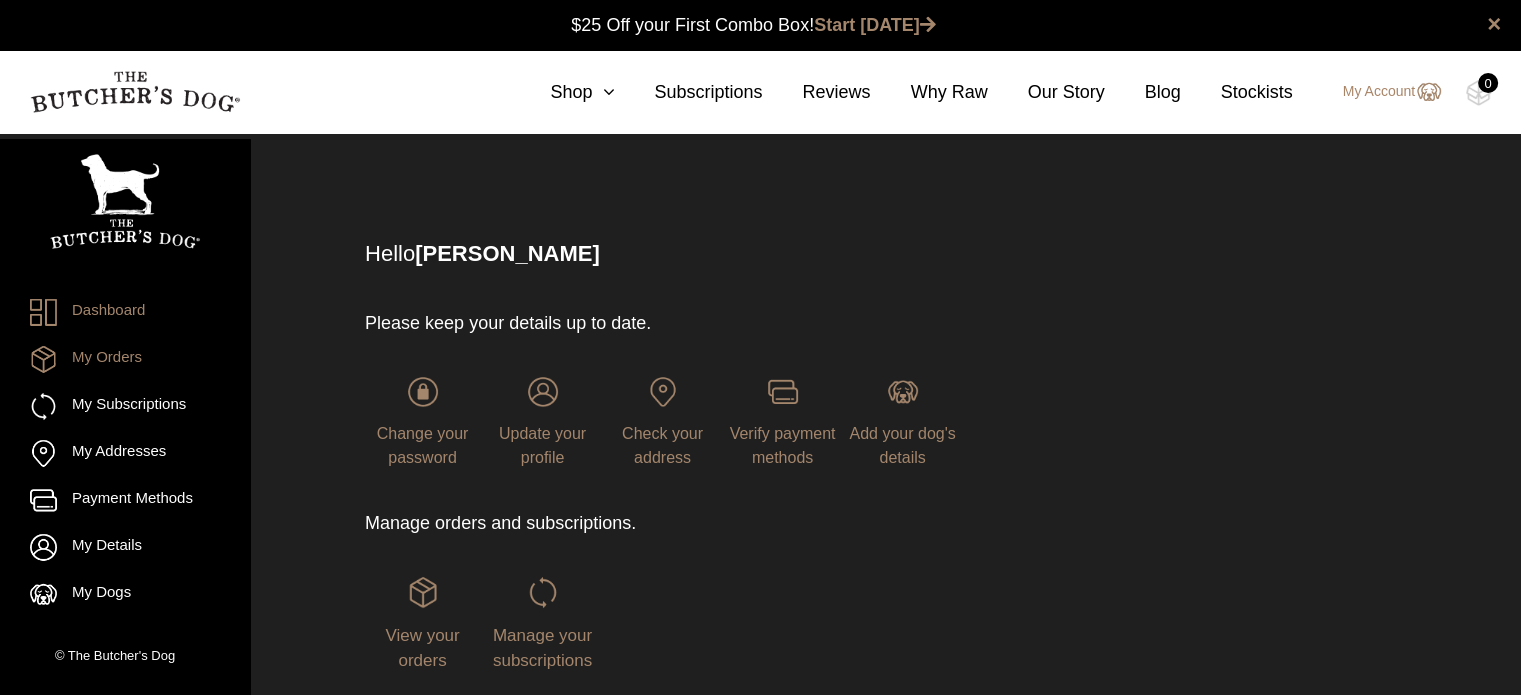 click on "My Orders" at bounding box center [125, 359] 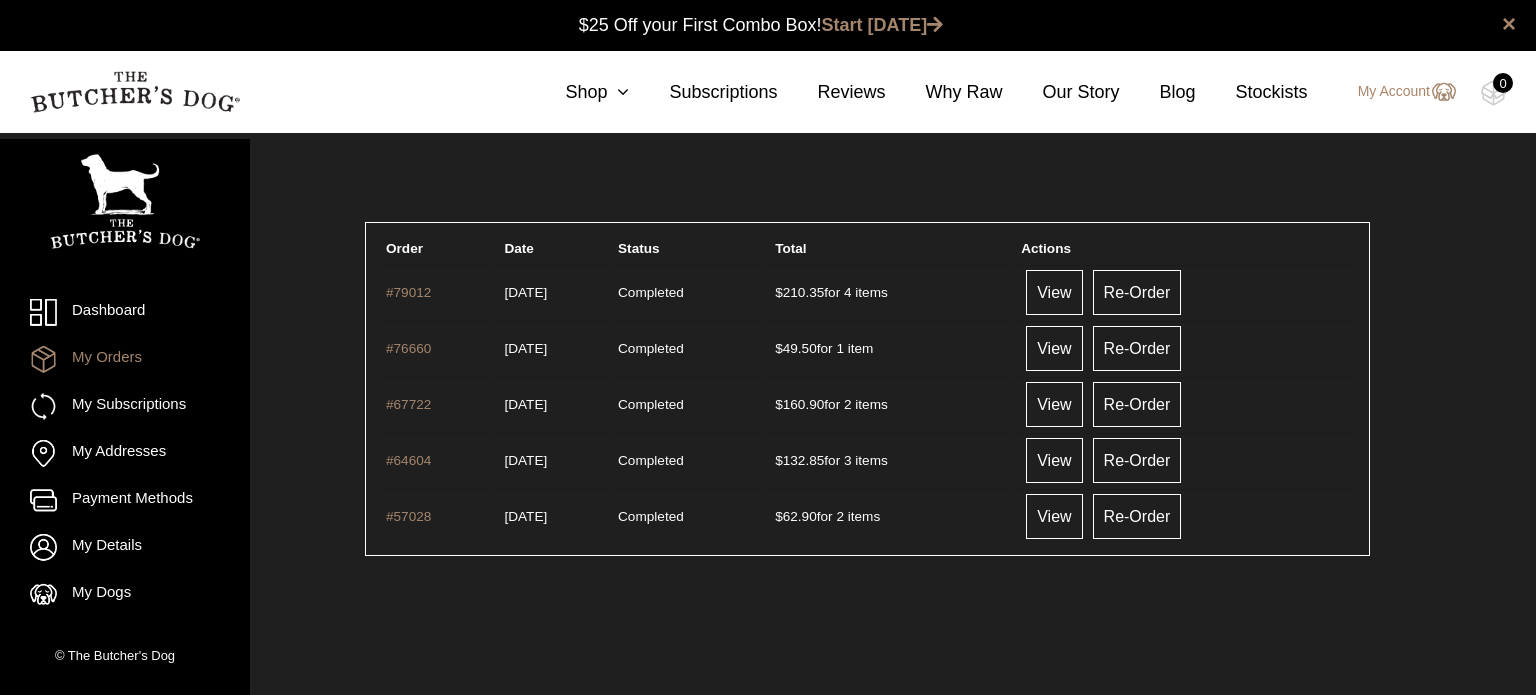 scroll, scrollTop: 0, scrollLeft: 0, axis: both 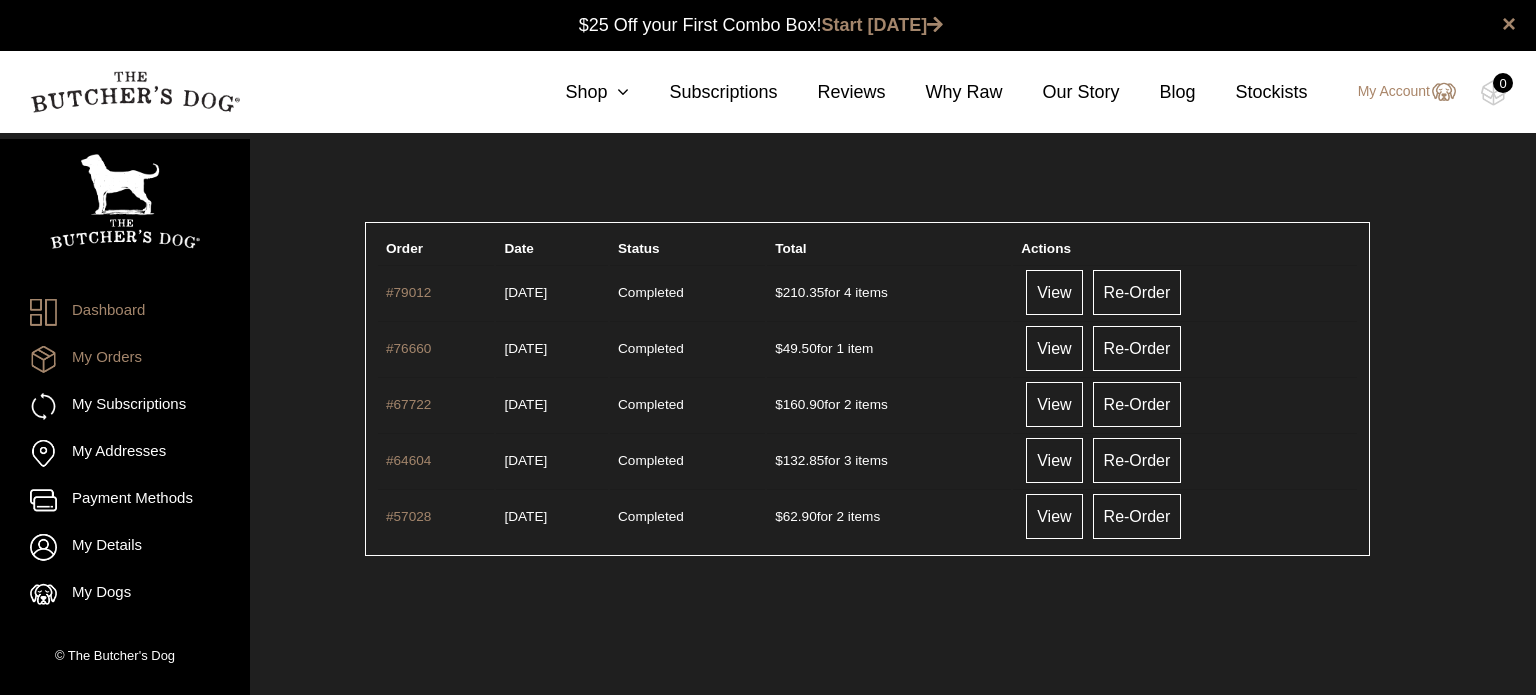 click on "Dashboard" at bounding box center (125, 312) 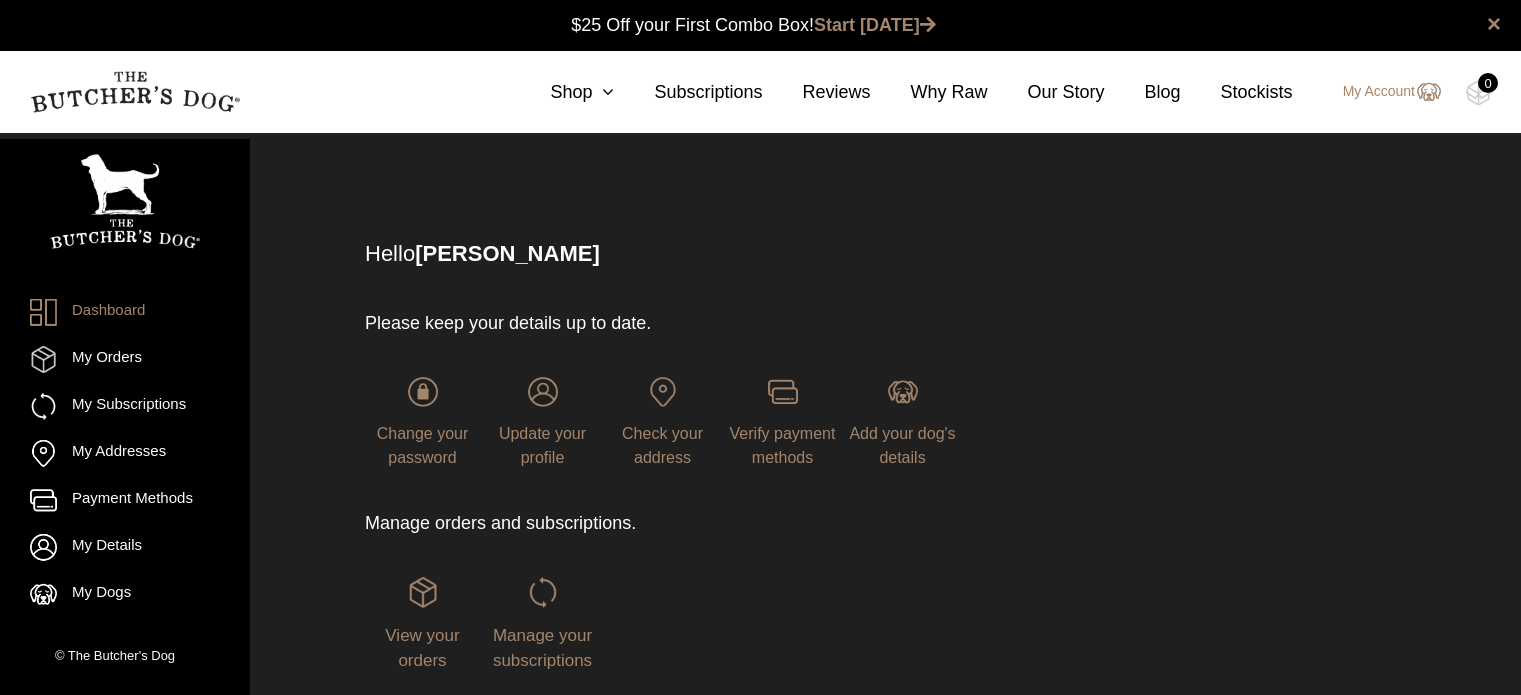 scroll, scrollTop: 0, scrollLeft: 0, axis: both 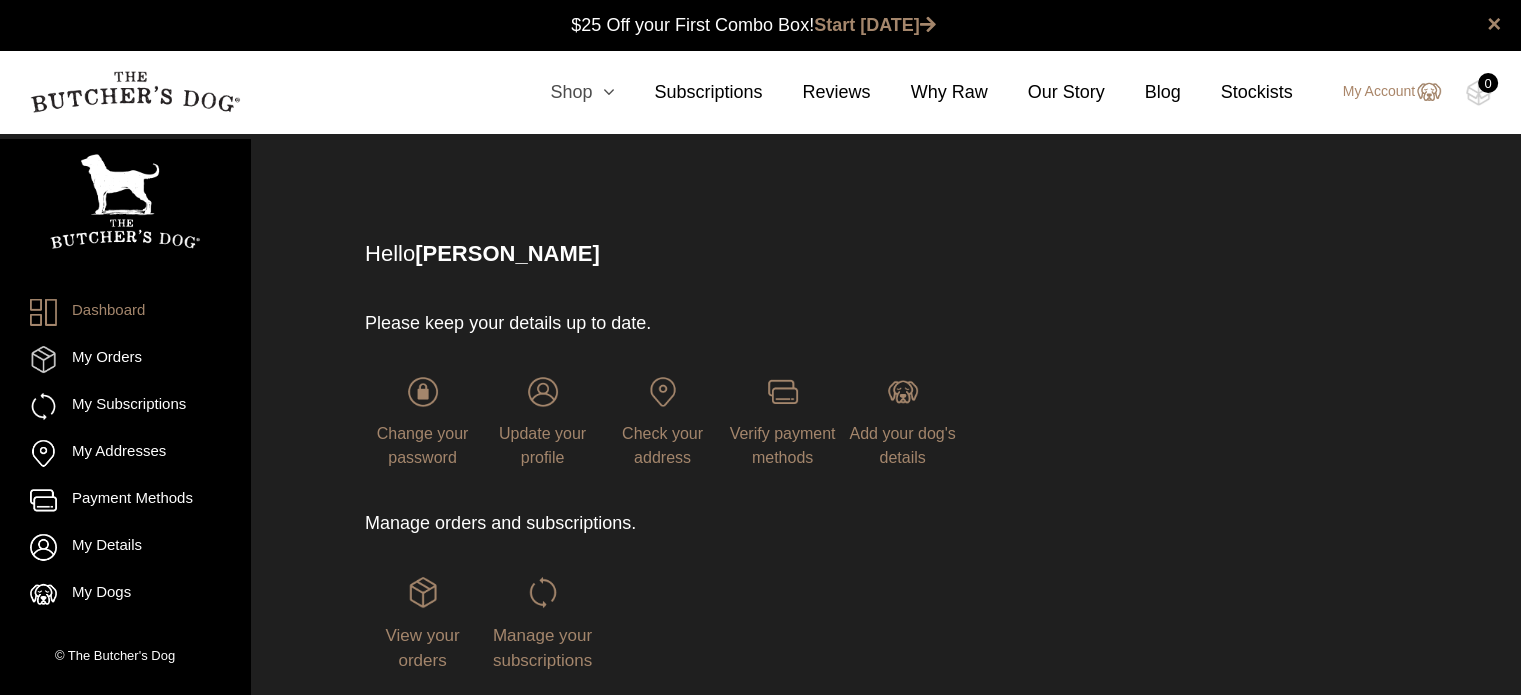 click at bounding box center (603, 92) 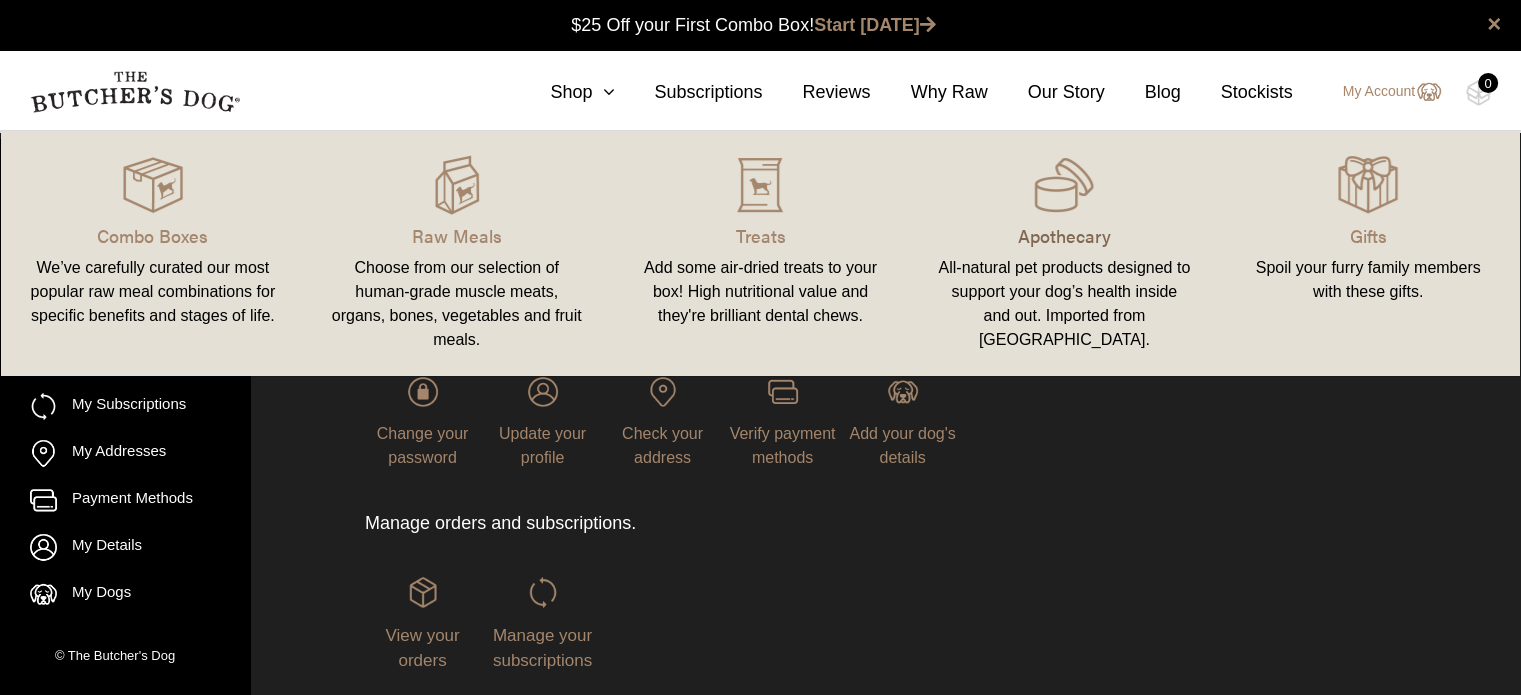 click on "Apothecary" at bounding box center [1064, 235] 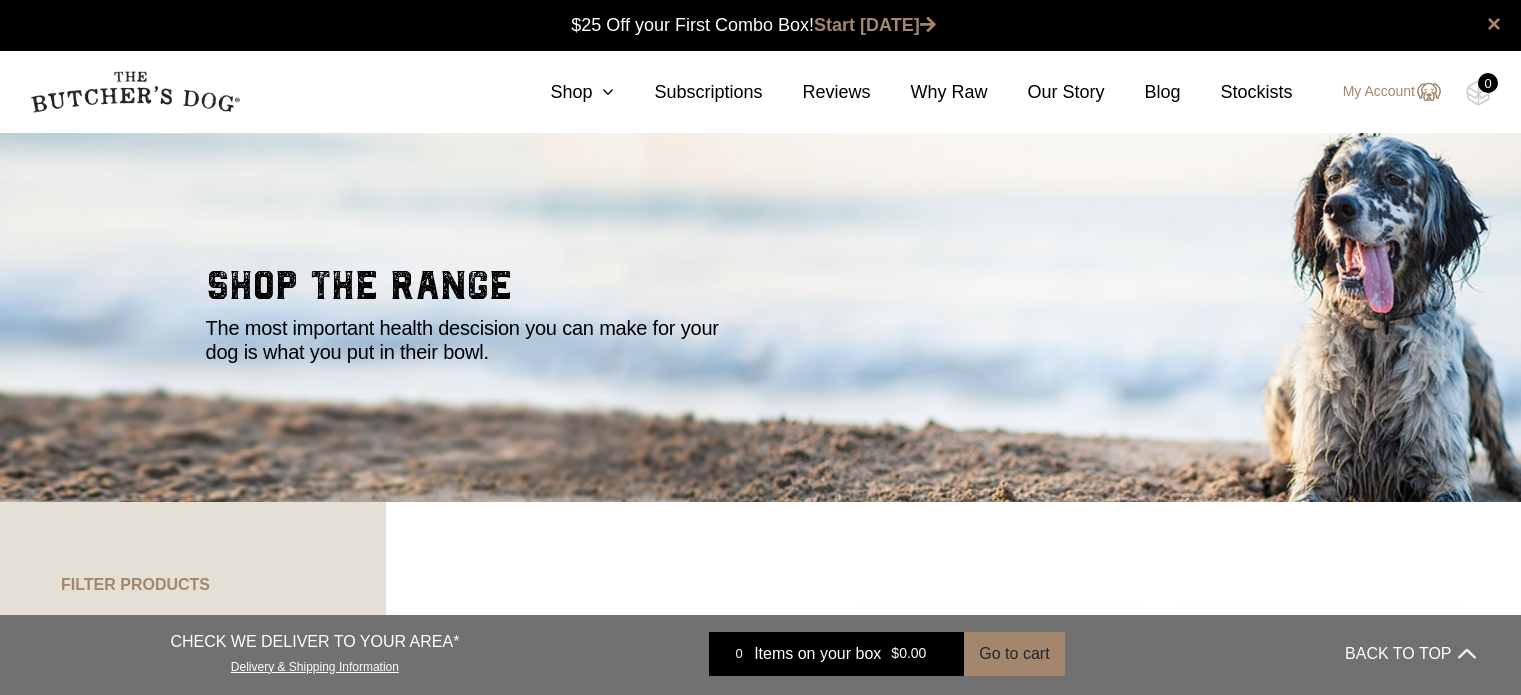 scroll, scrollTop: 0, scrollLeft: 0, axis: both 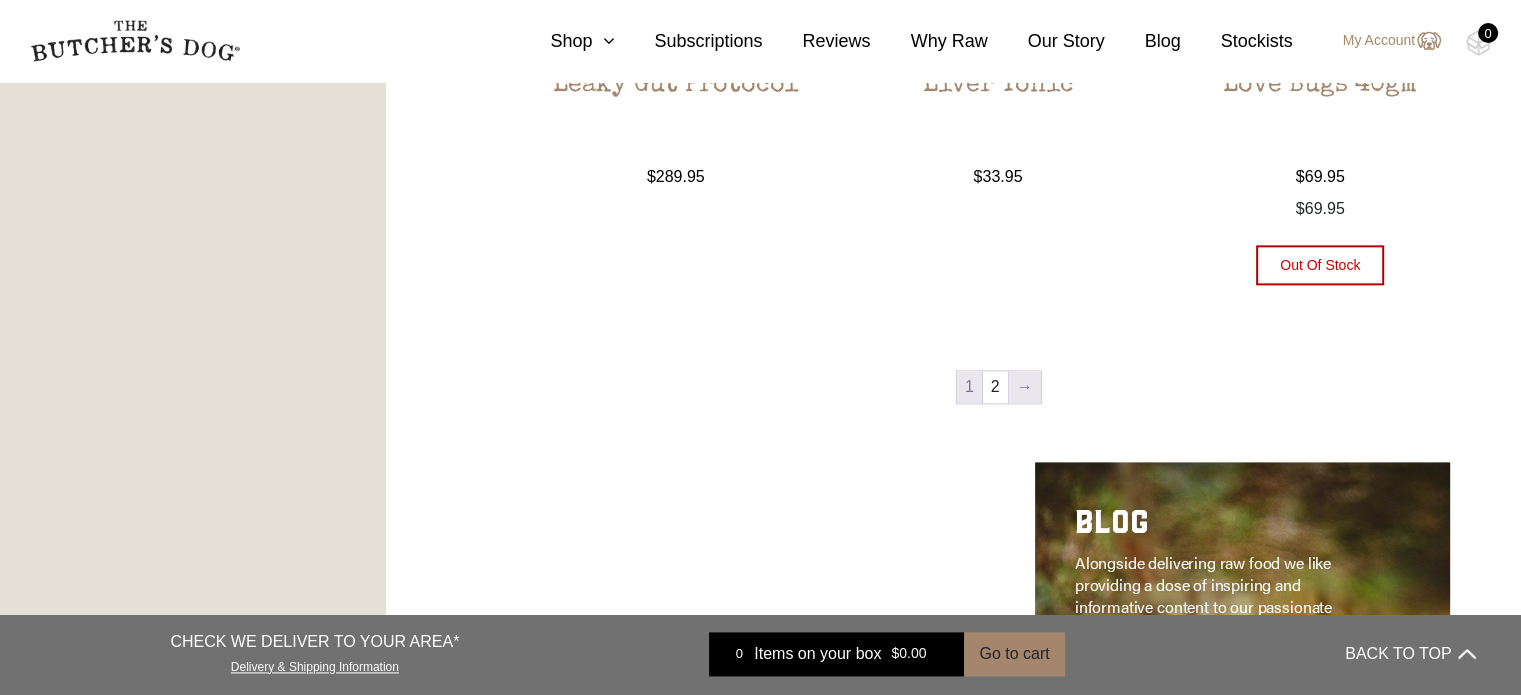 click on "→" at bounding box center (1025, 387) 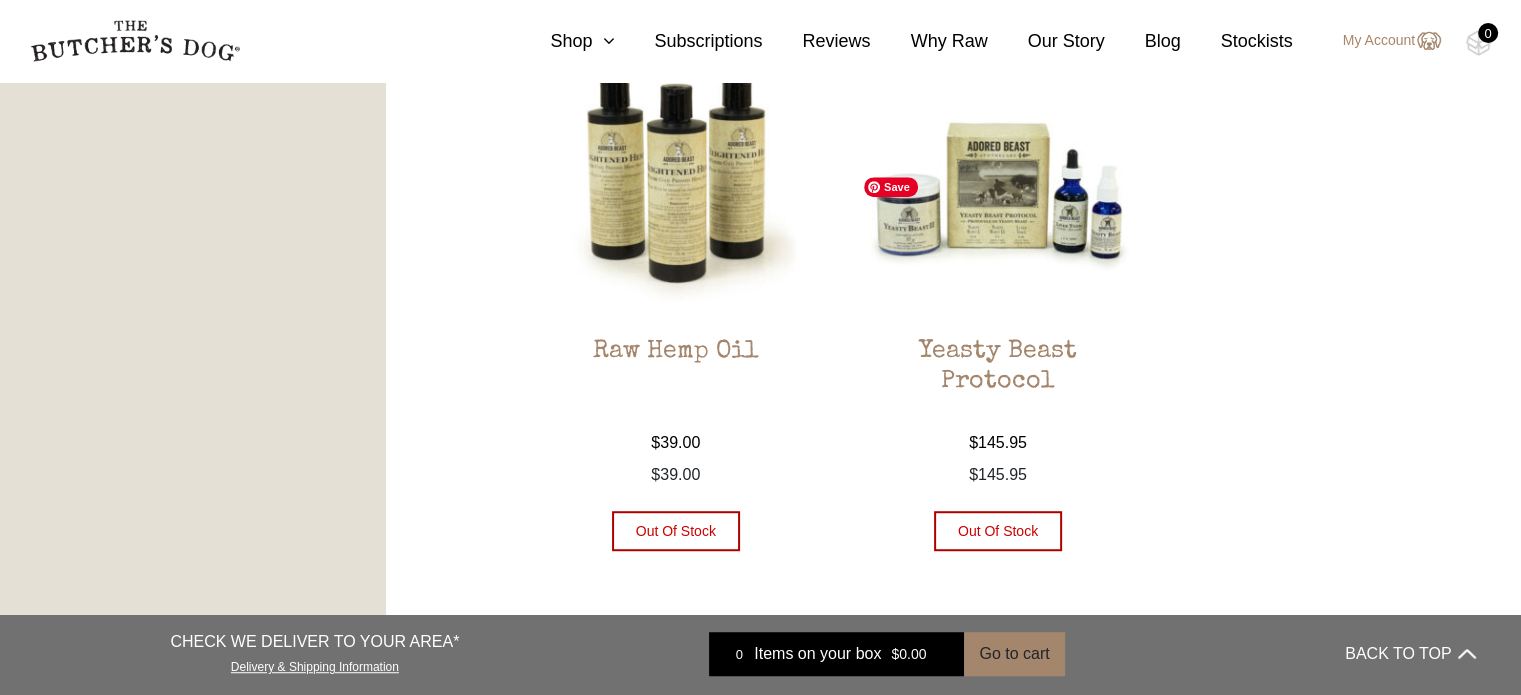 scroll, scrollTop: 1252, scrollLeft: 0, axis: vertical 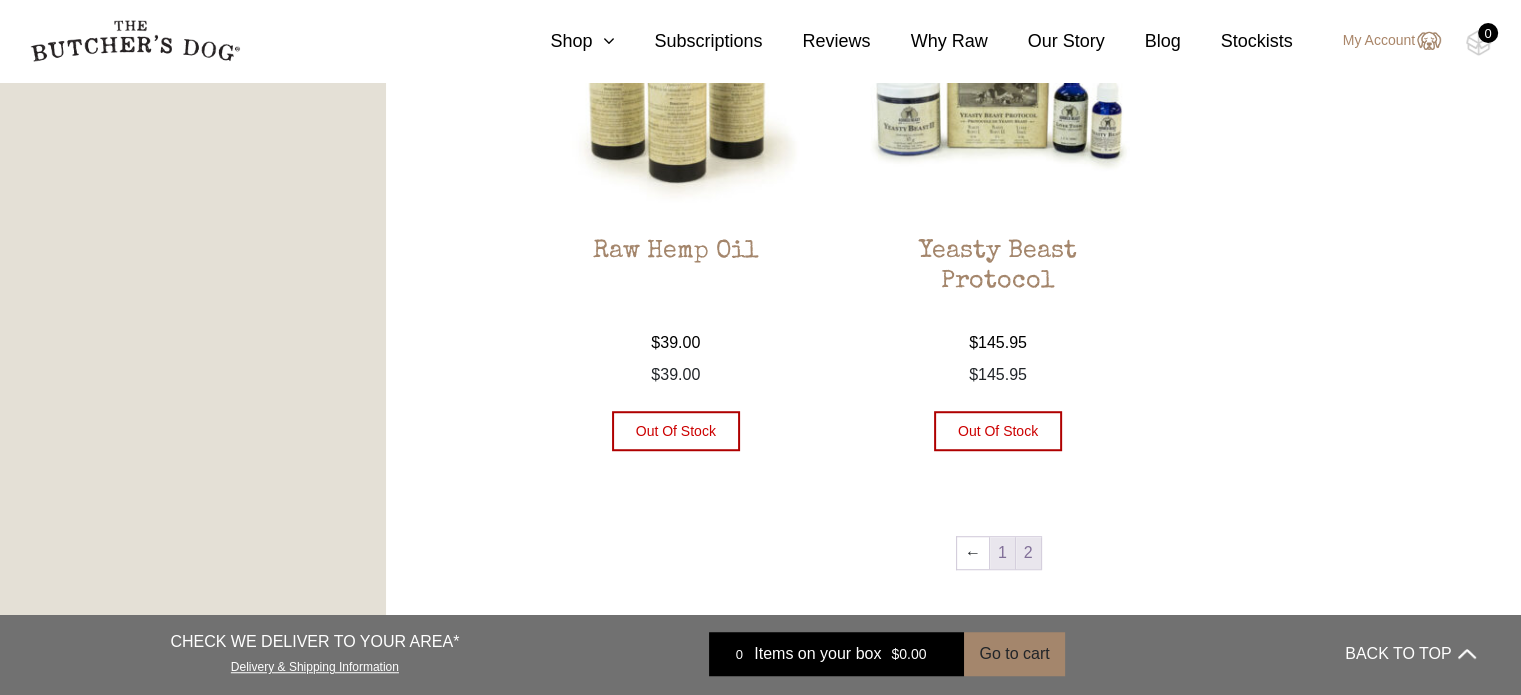 click on "1" at bounding box center (1002, 553) 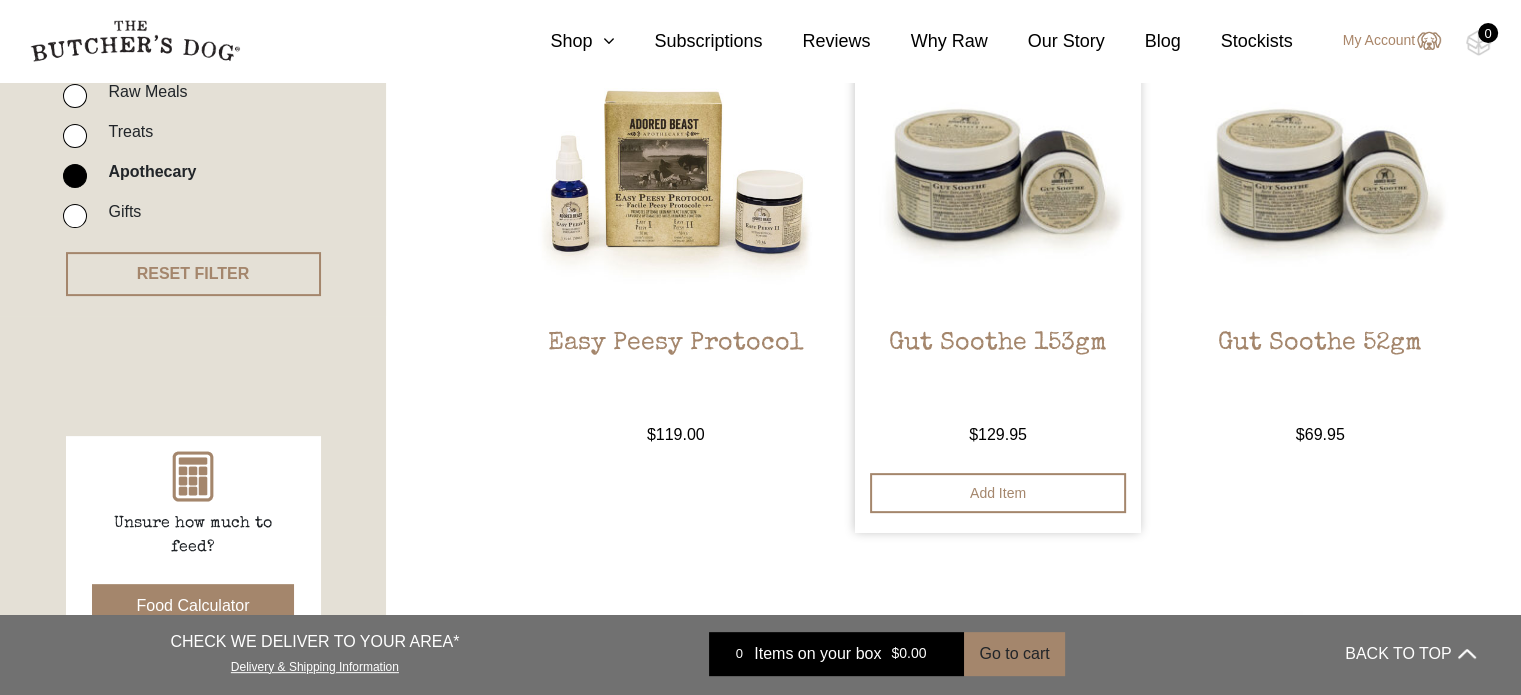 scroll, scrollTop: 652, scrollLeft: 0, axis: vertical 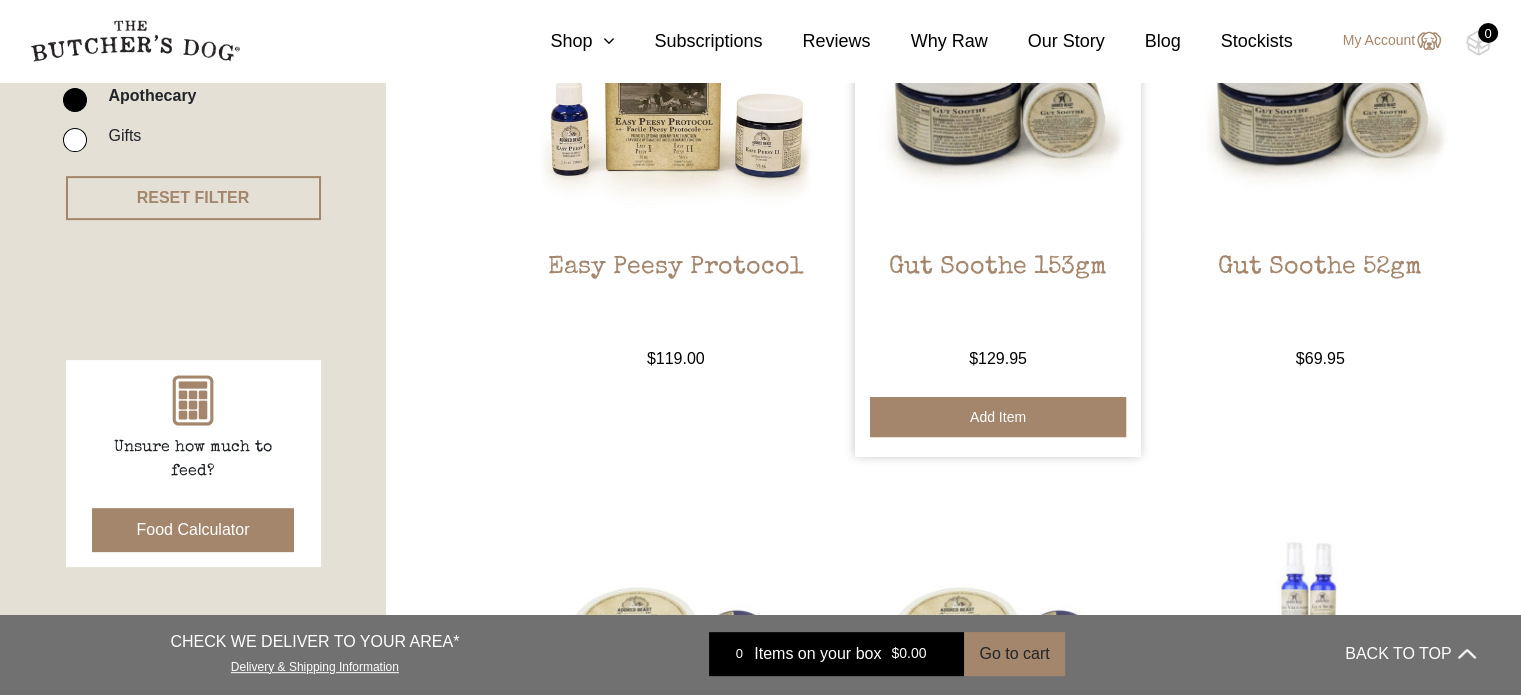 click on "Add item" at bounding box center [998, 417] 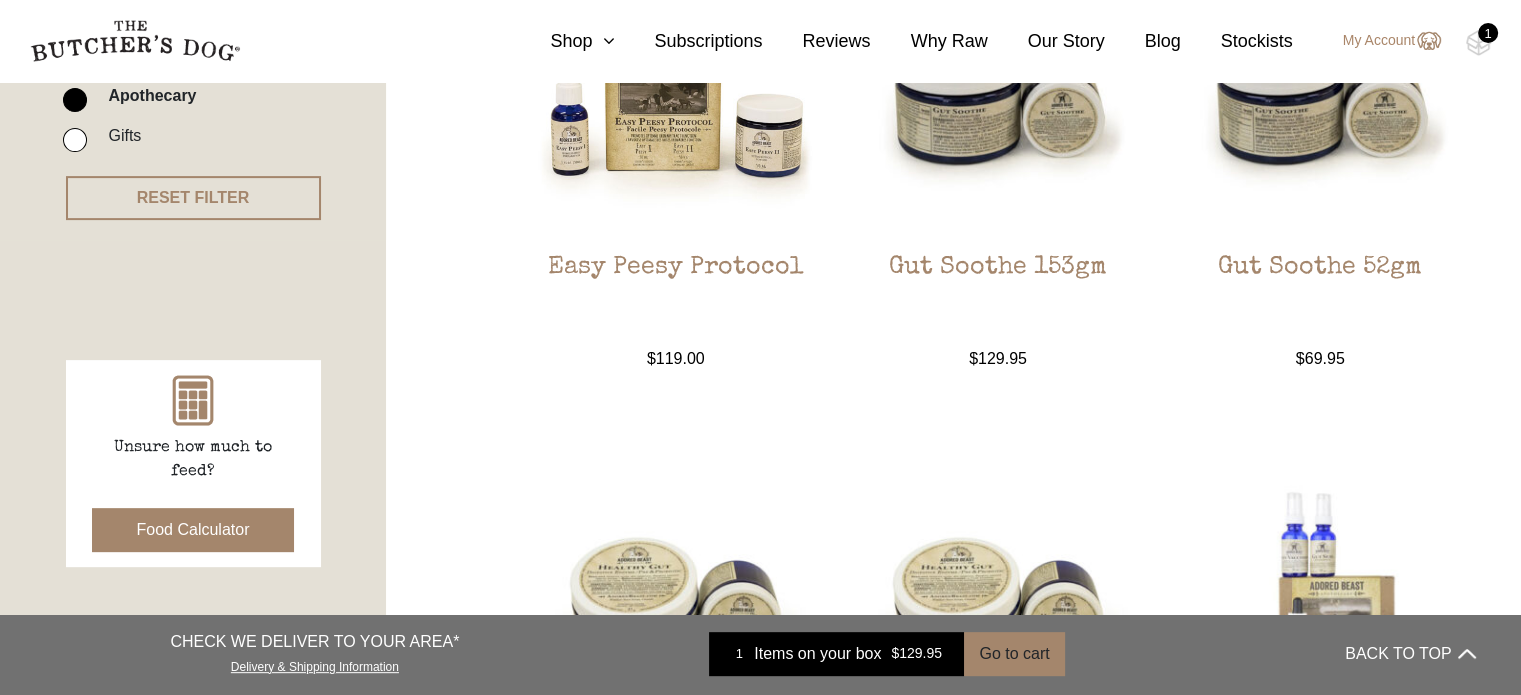 scroll, scrollTop: 152, scrollLeft: 0, axis: vertical 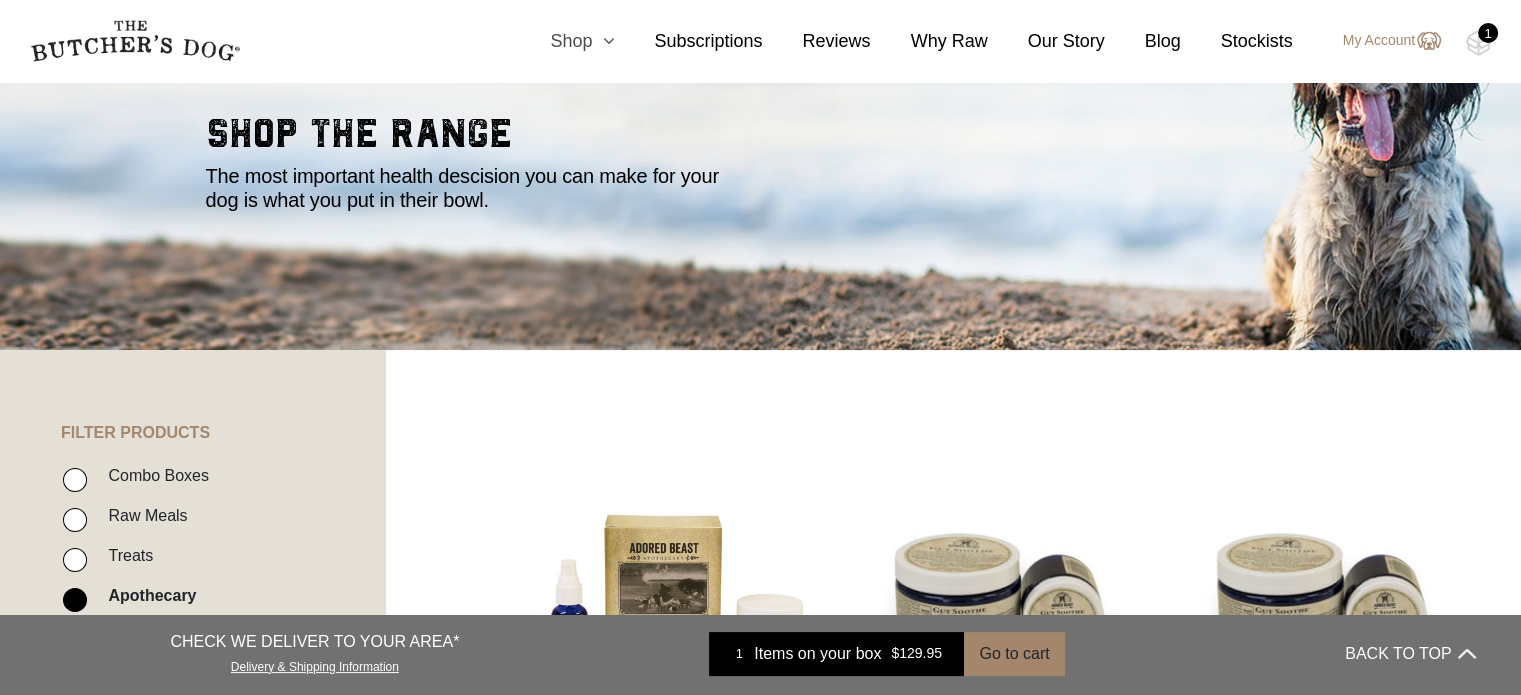 click at bounding box center [603, 41] 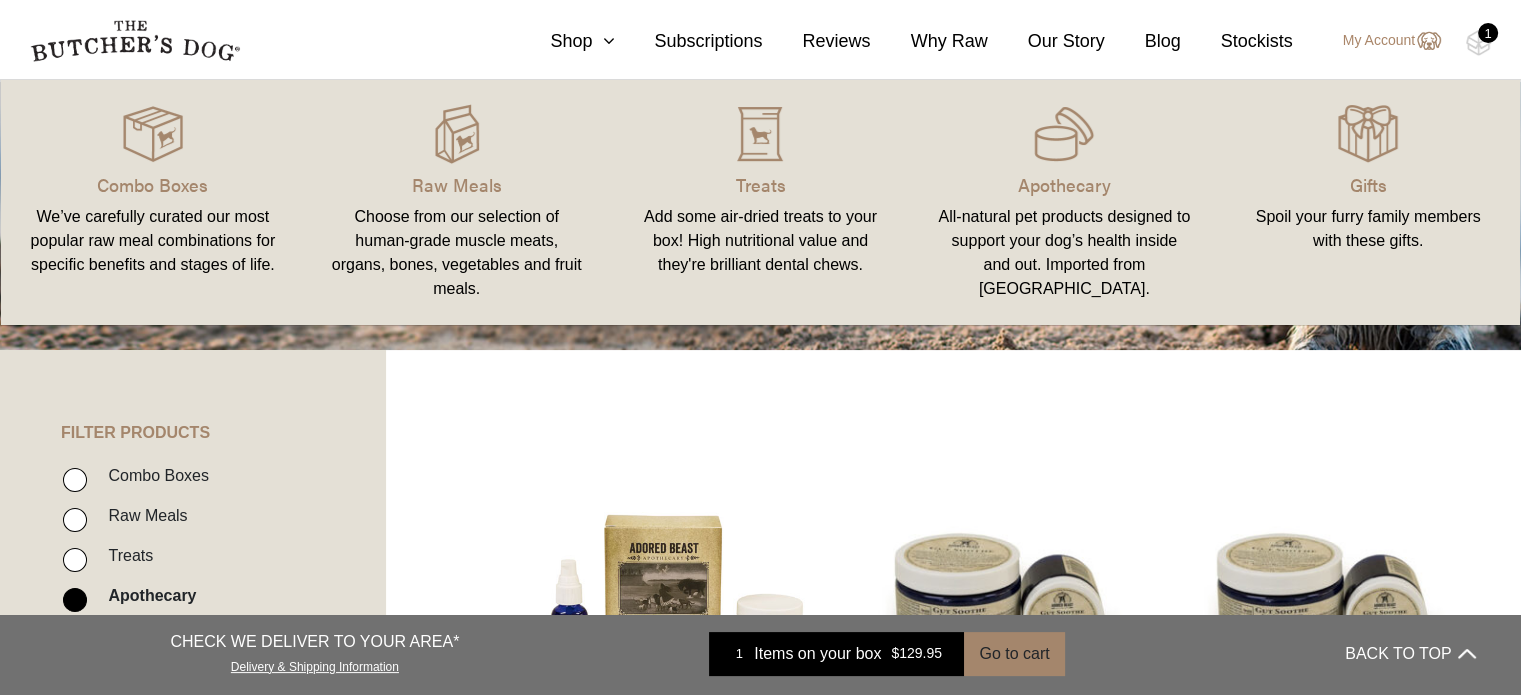 click on "Choose from our selection of human-grade muscle meats,
organs, bones, vegetables and fruit meals." at bounding box center [457, 253] 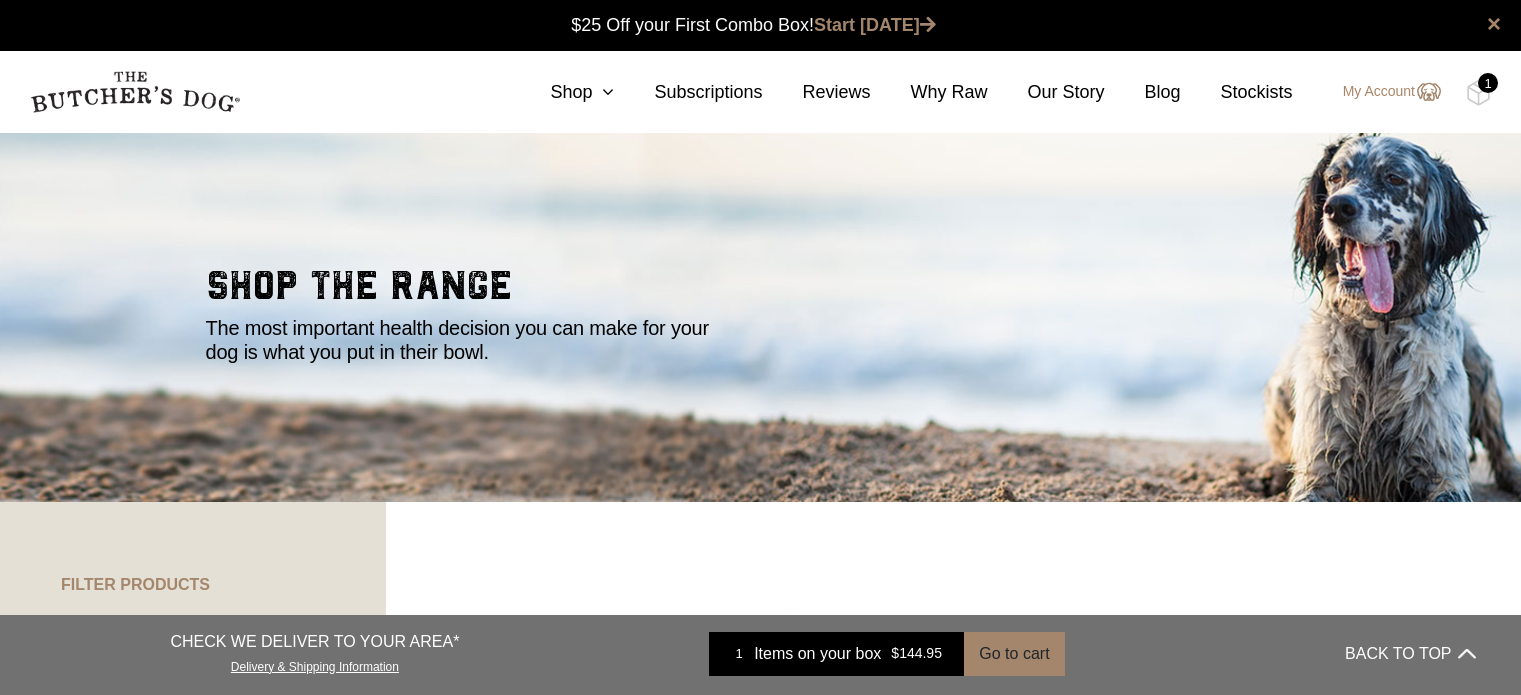 scroll, scrollTop: 392, scrollLeft: 0, axis: vertical 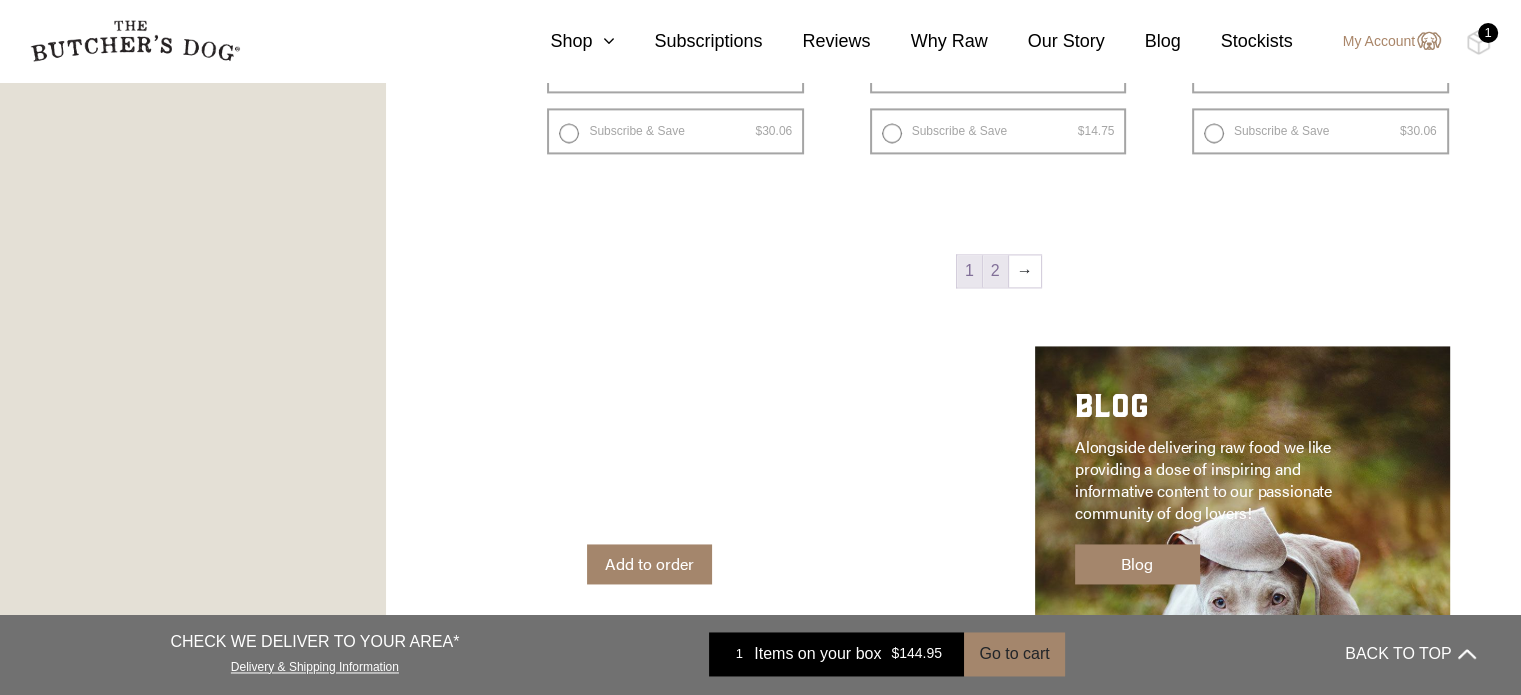 click on "2" at bounding box center (995, 271) 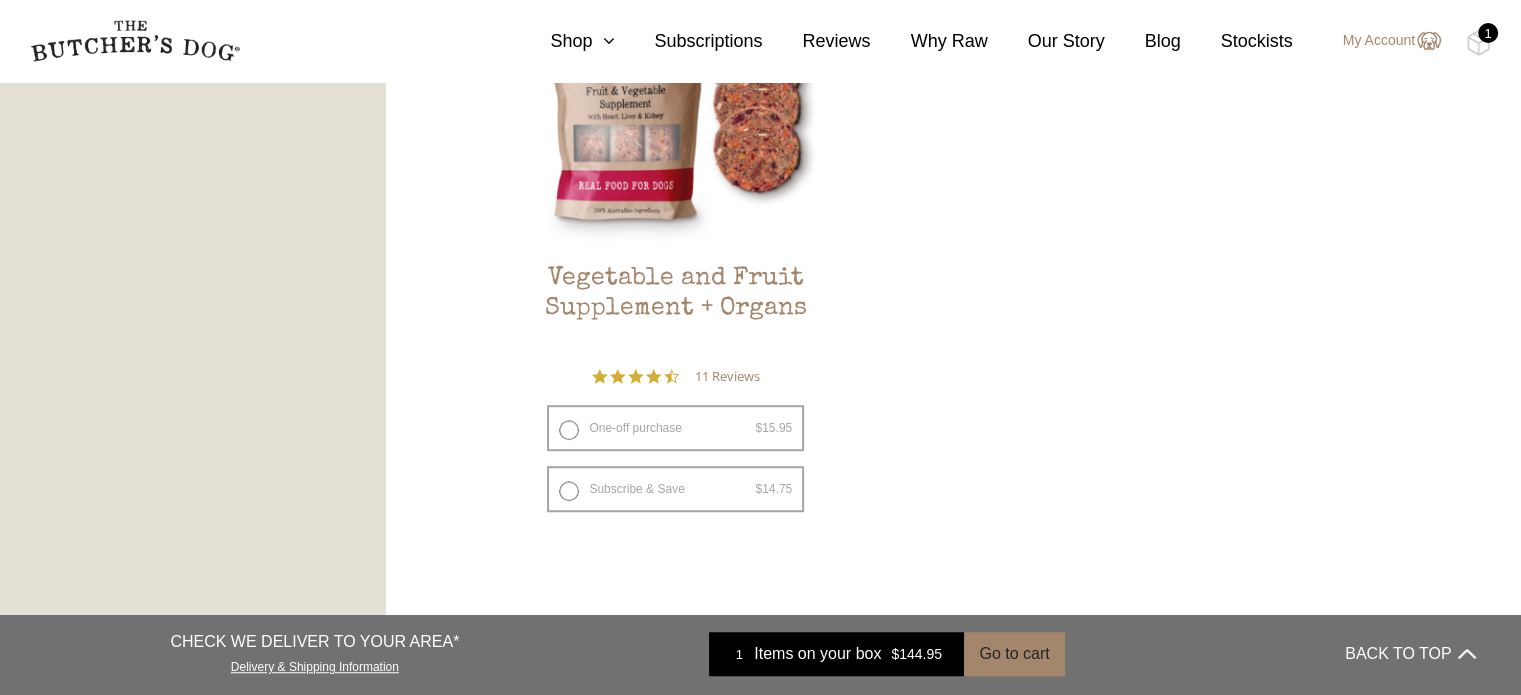 scroll, scrollTop: 1352, scrollLeft: 0, axis: vertical 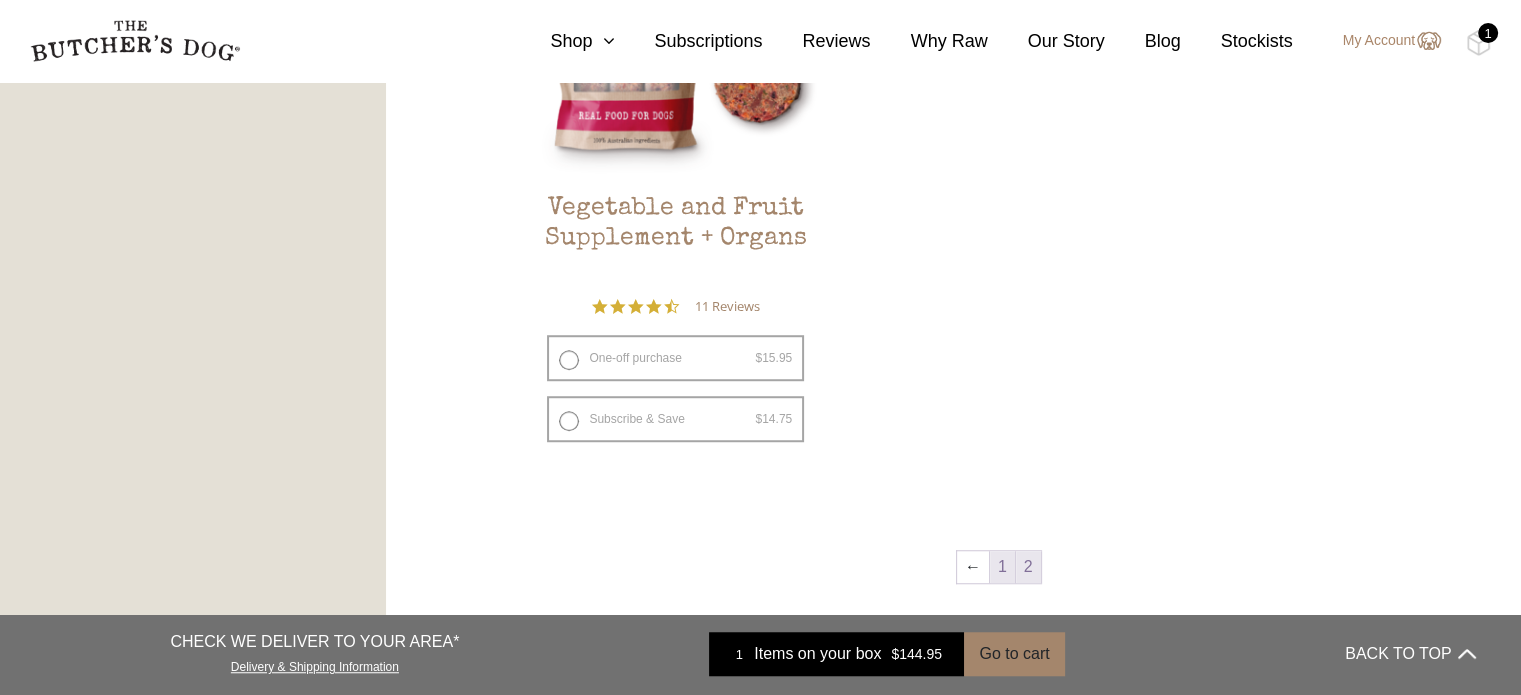 click on "1" at bounding box center (1002, 567) 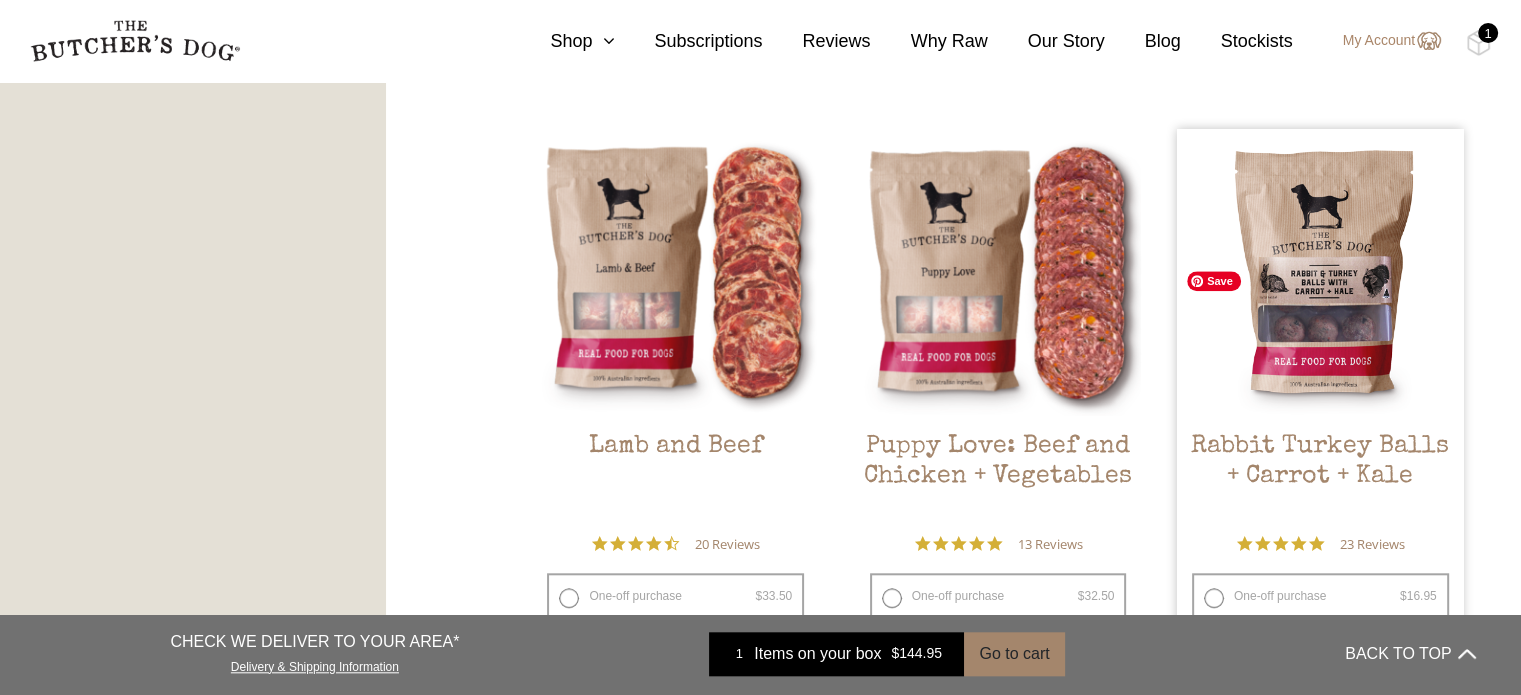 scroll, scrollTop: 1852, scrollLeft: 0, axis: vertical 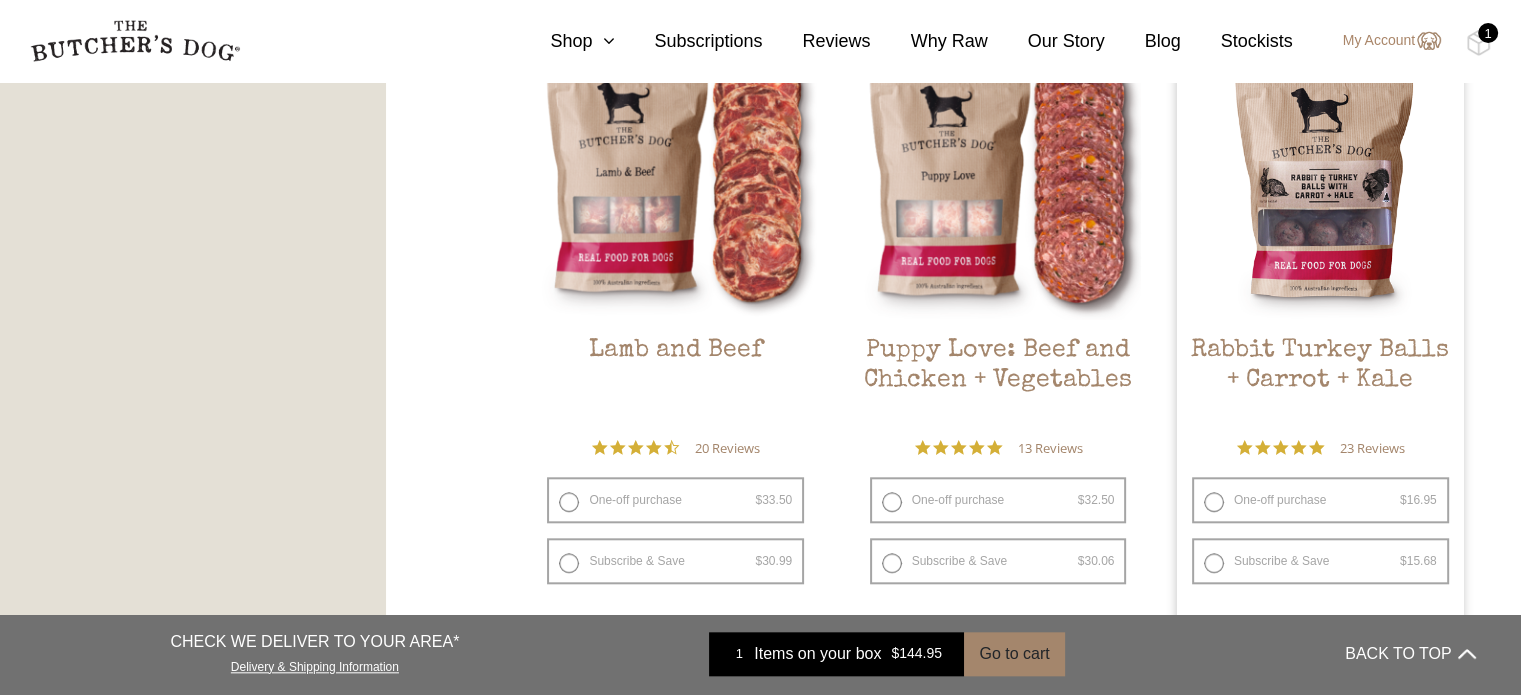 click on "One-off purchase  $ 16.95   —  or subscribe and save    7.5%" at bounding box center (1320, 500) 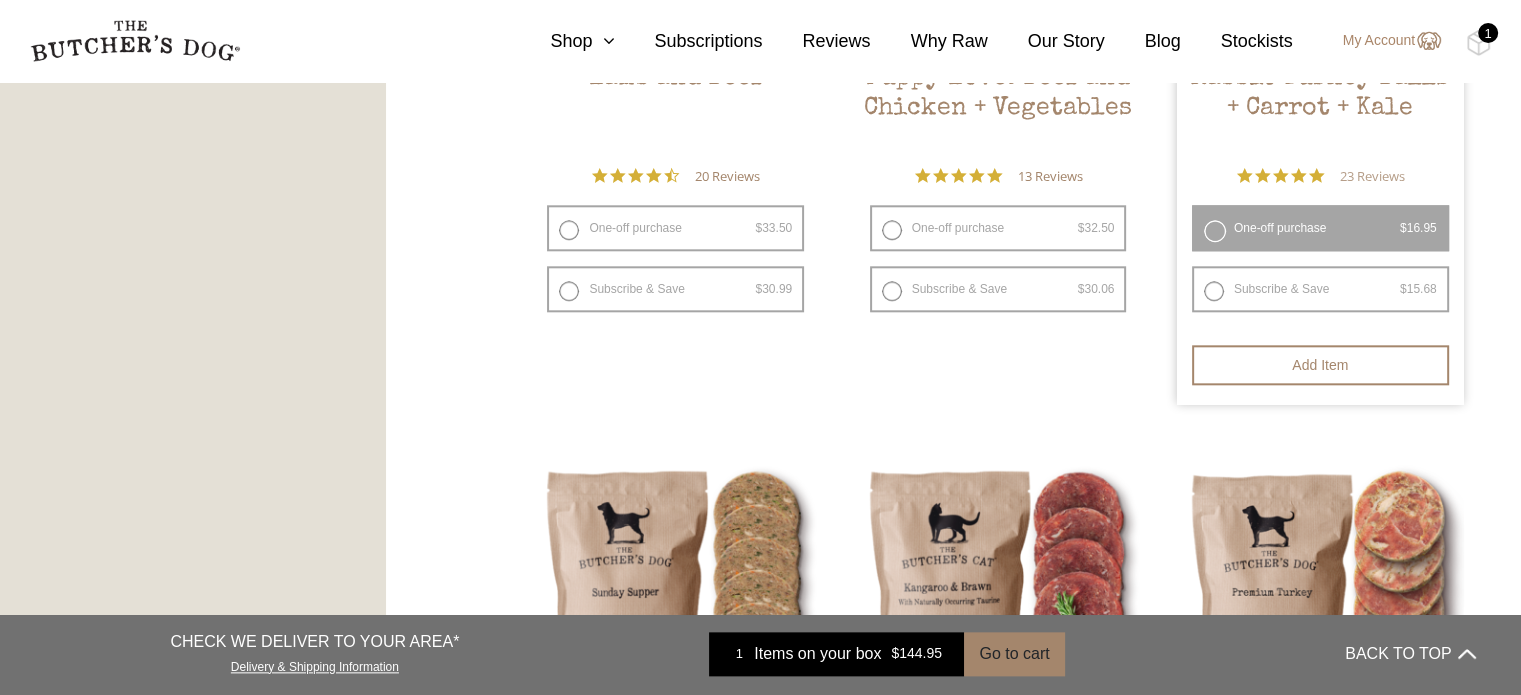 scroll, scrollTop: 2152, scrollLeft: 0, axis: vertical 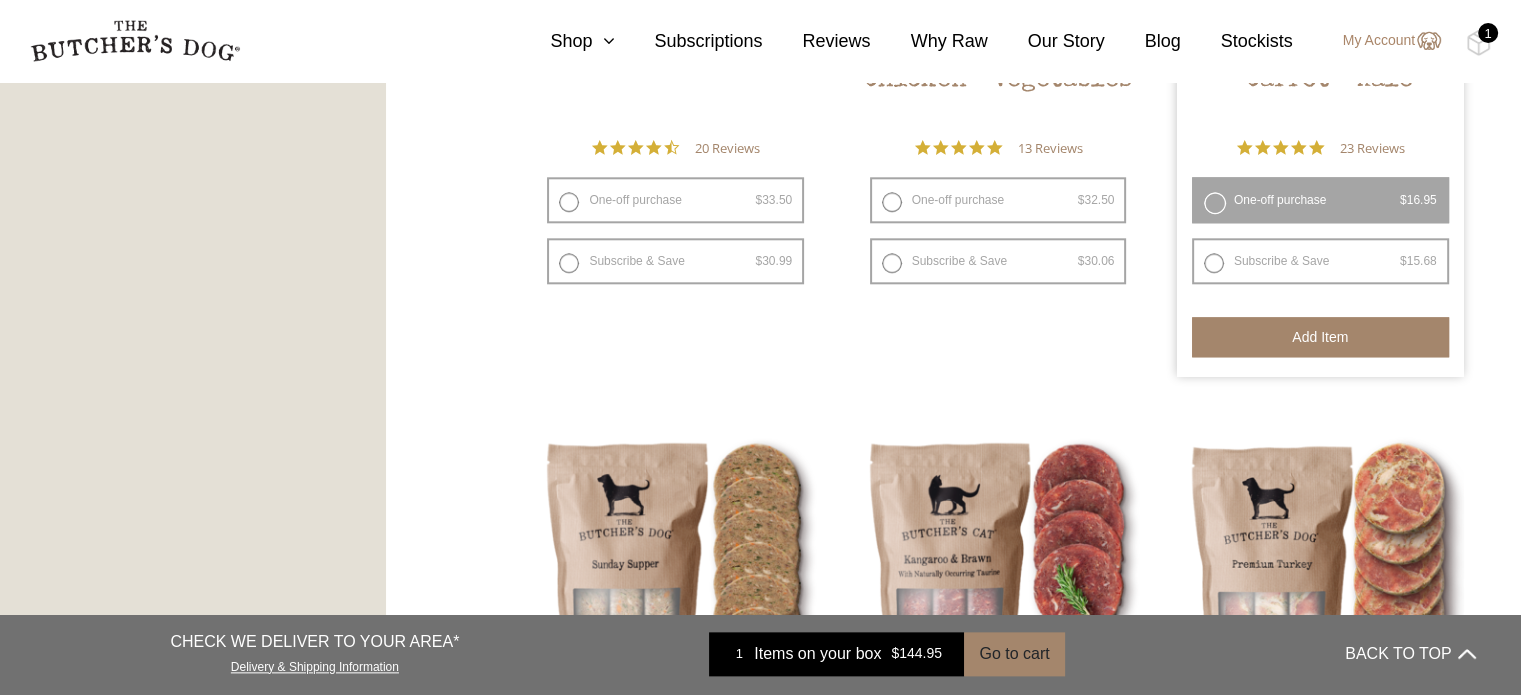 click on "Add item" at bounding box center [1320, 337] 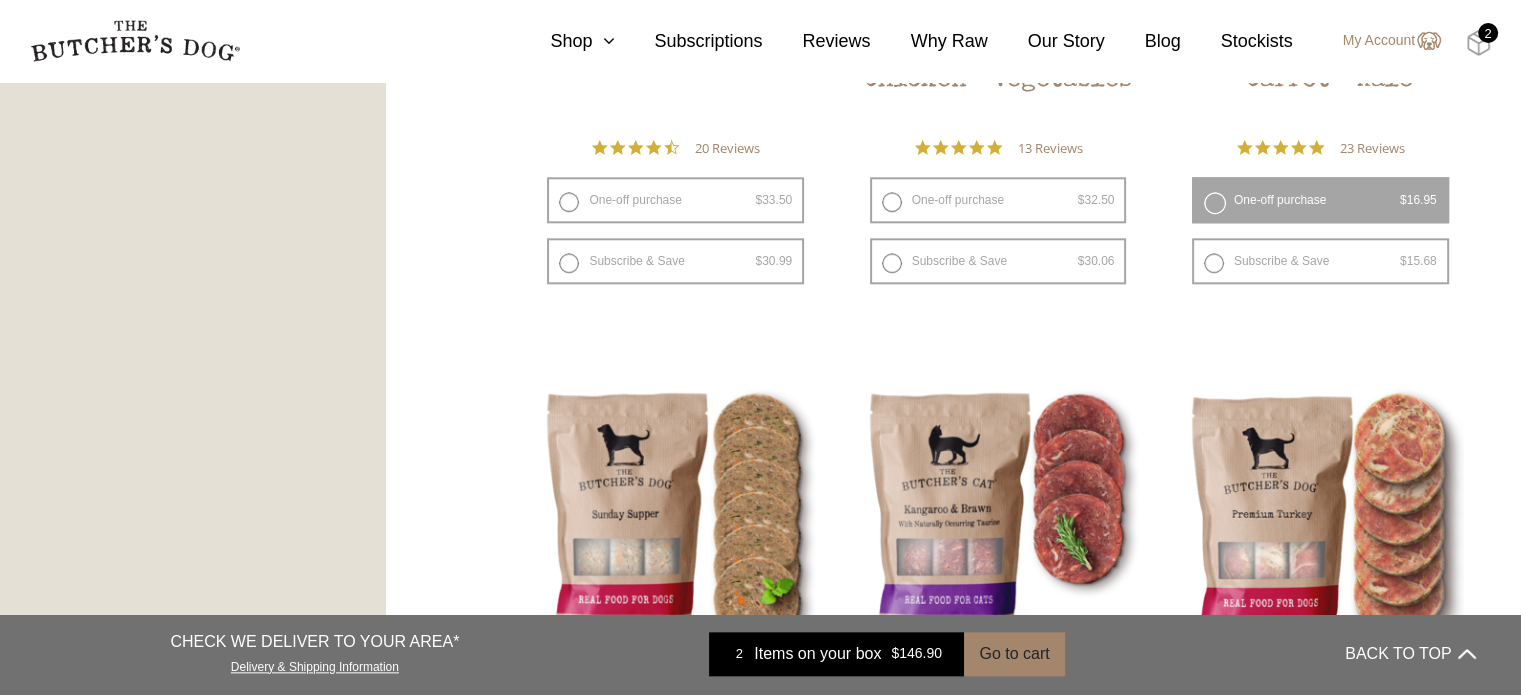 click at bounding box center (1478, 43) 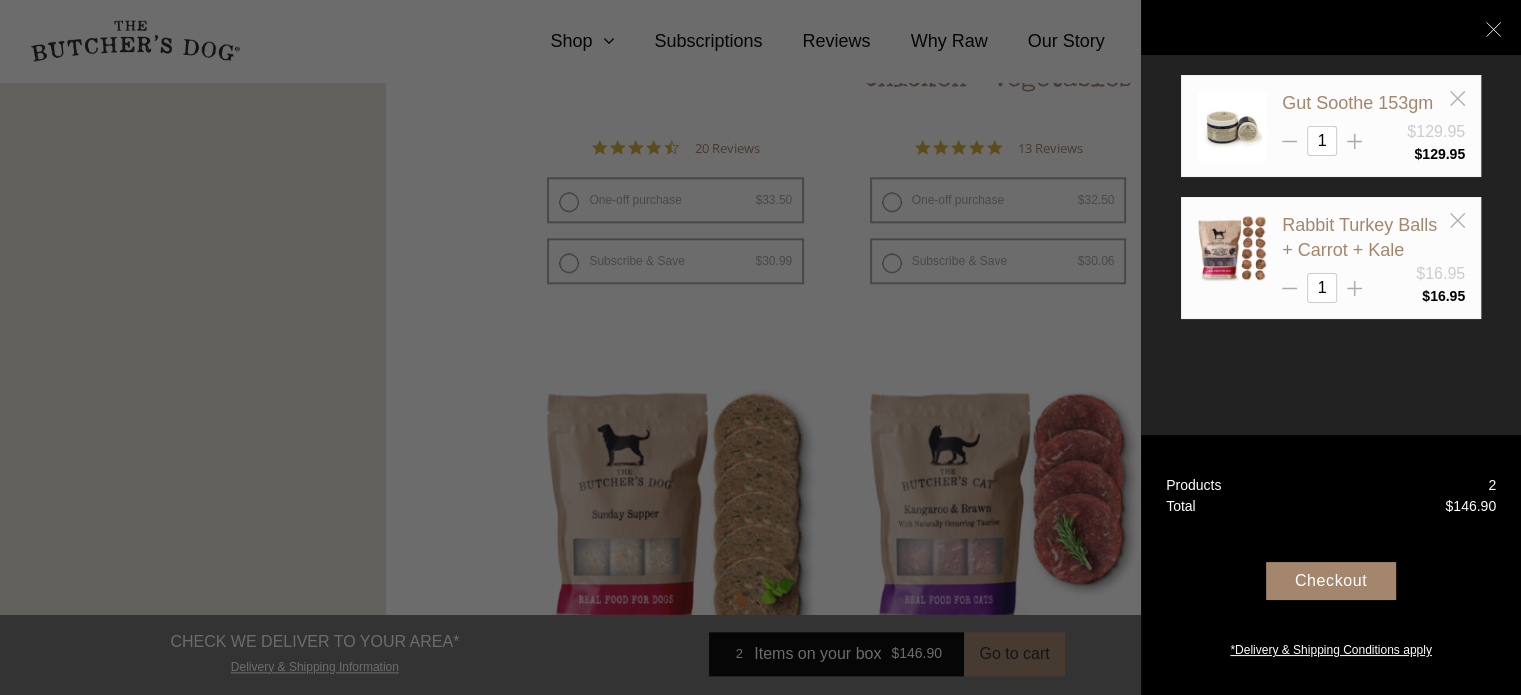 click on "Checkout" at bounding box center (1331, 581) 